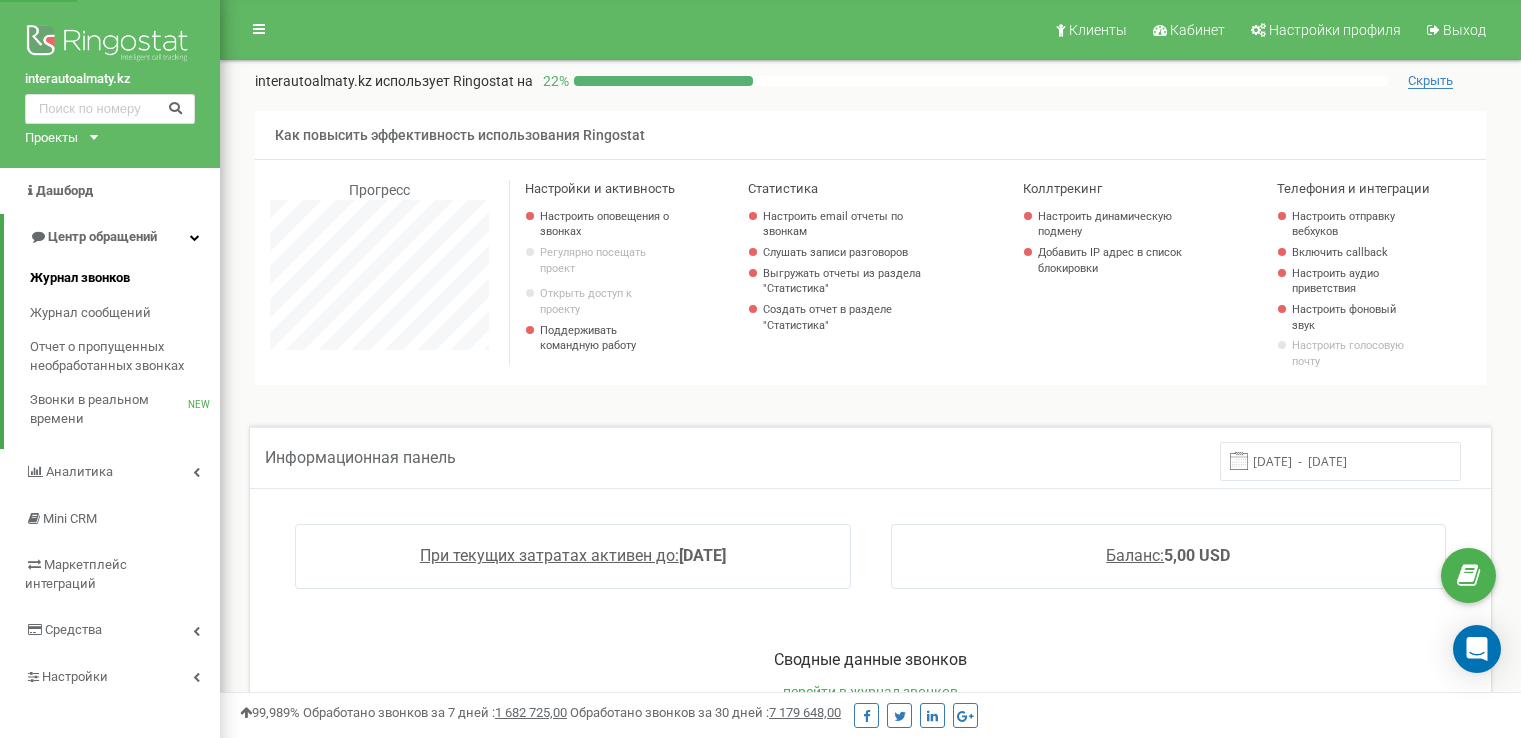 scroll, scrollTop: 0, scrollLeft: 0, axis: both 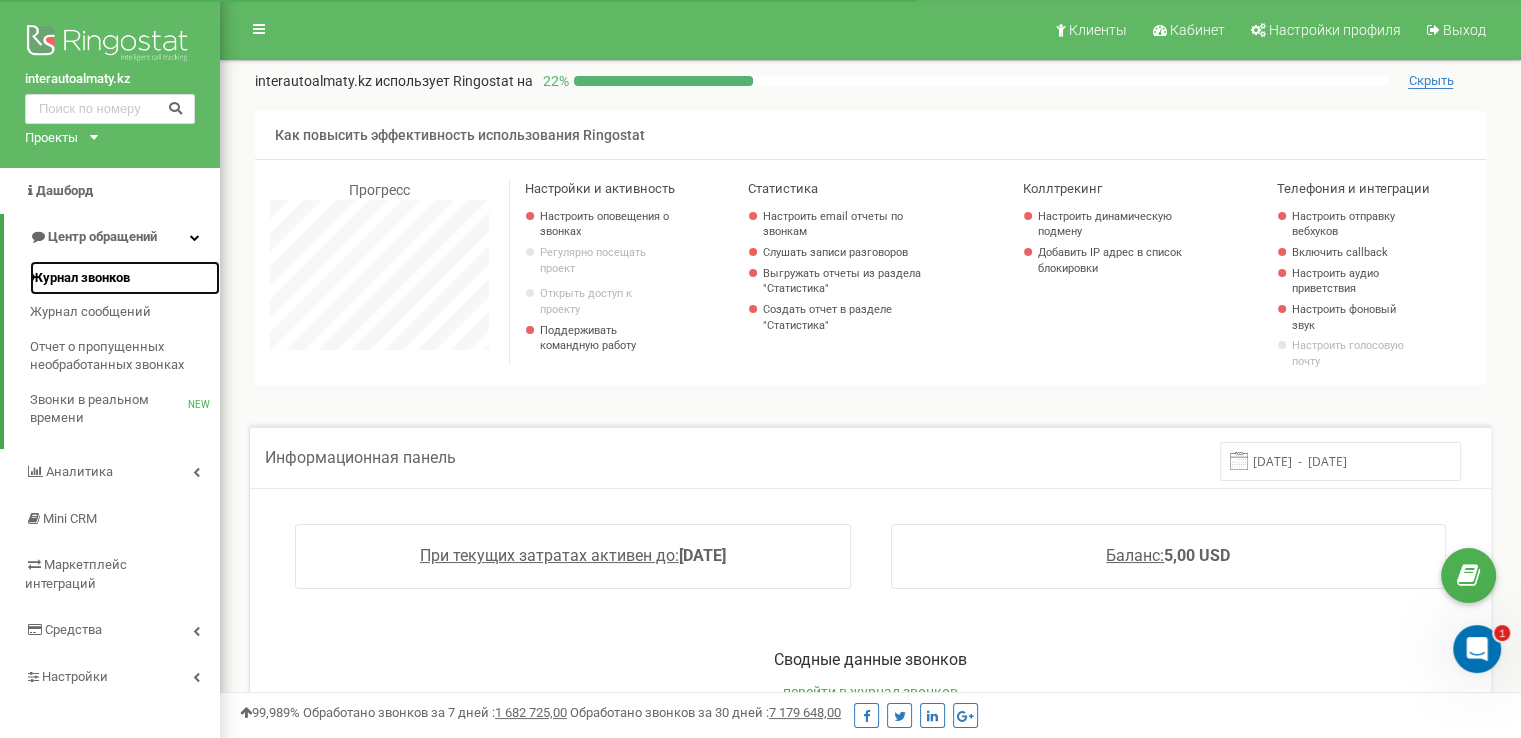 click on "Журнал звонков" at bounding box center [80, 278] 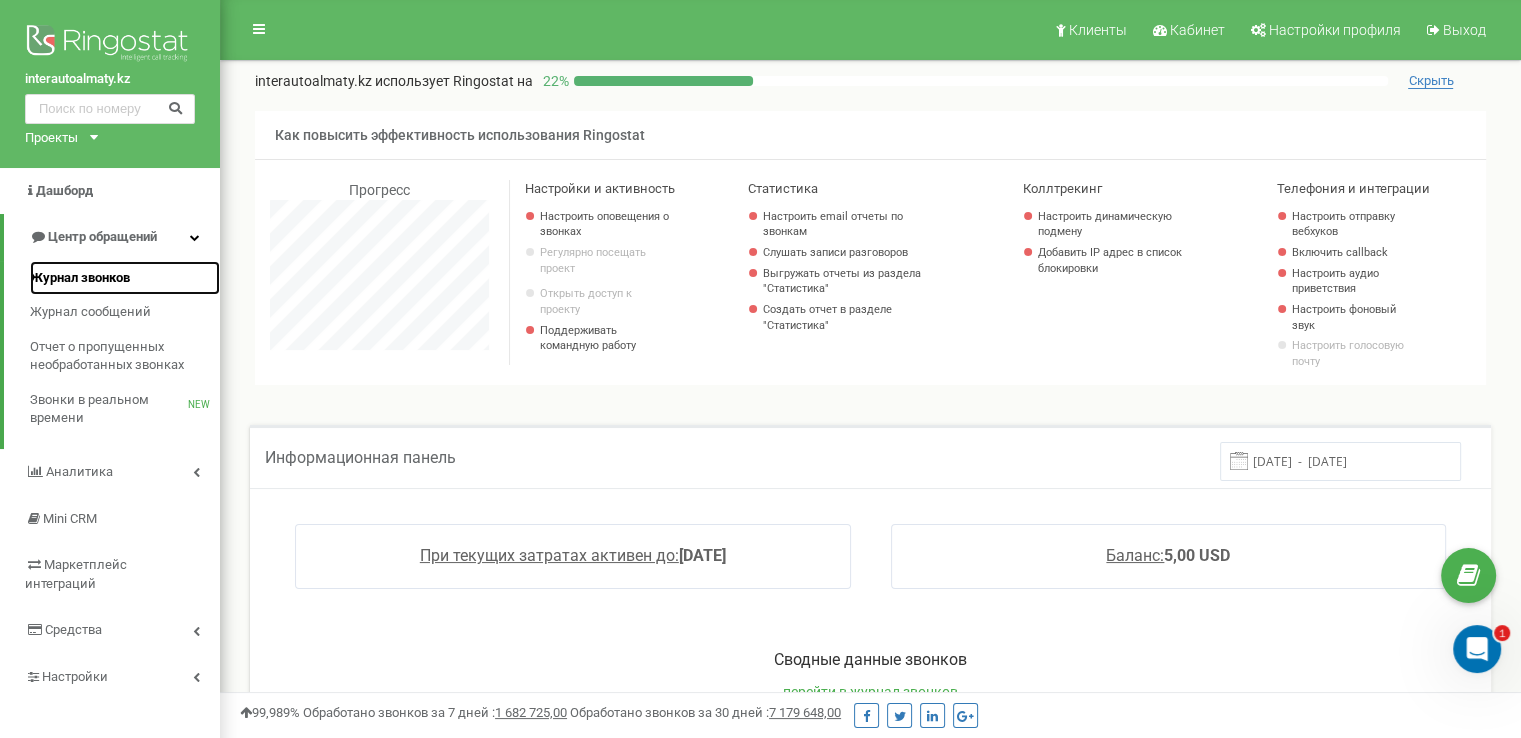 click on "Журнал звонков" at bounding box center (80, 278) 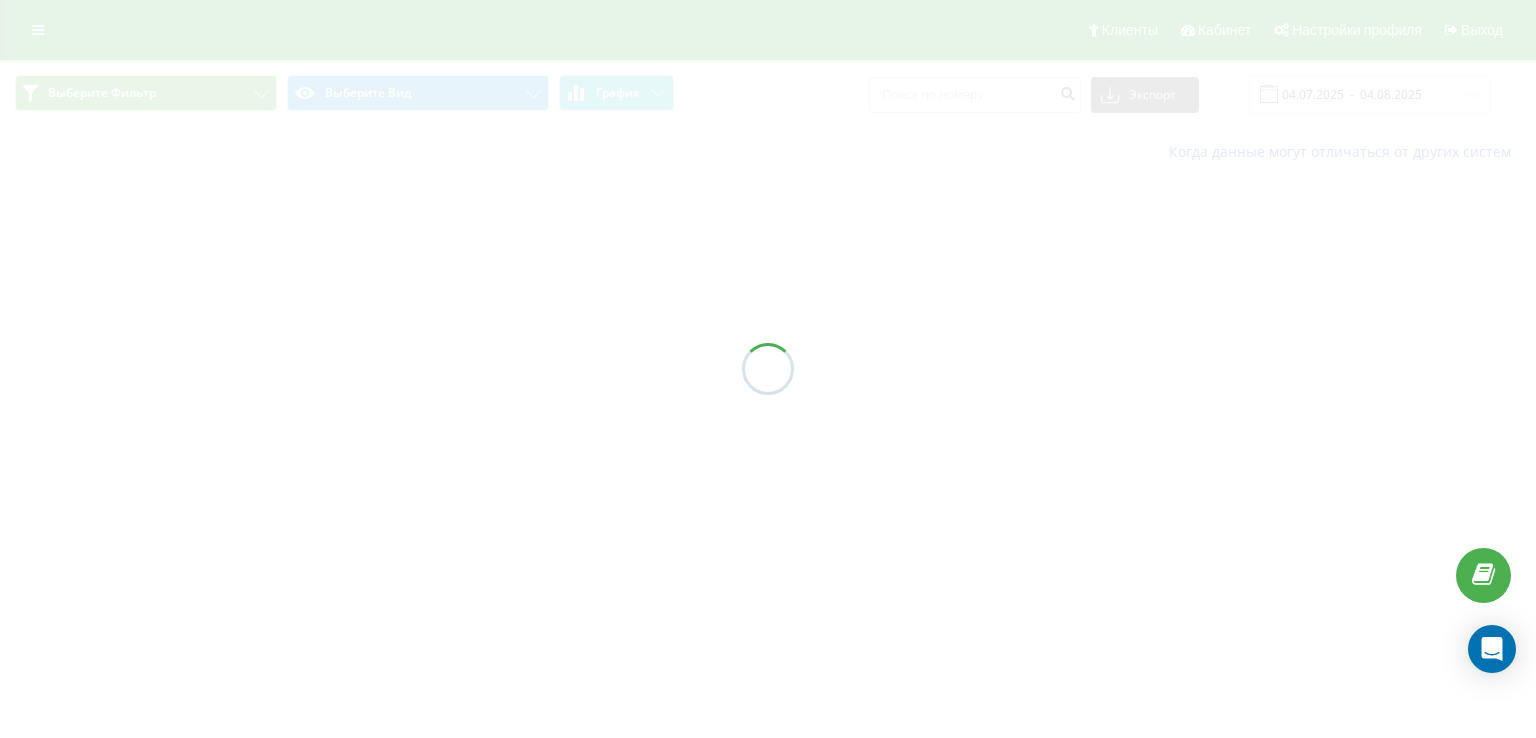 scroll, scrollTop: 0, scrollLeft: 0, axis: both 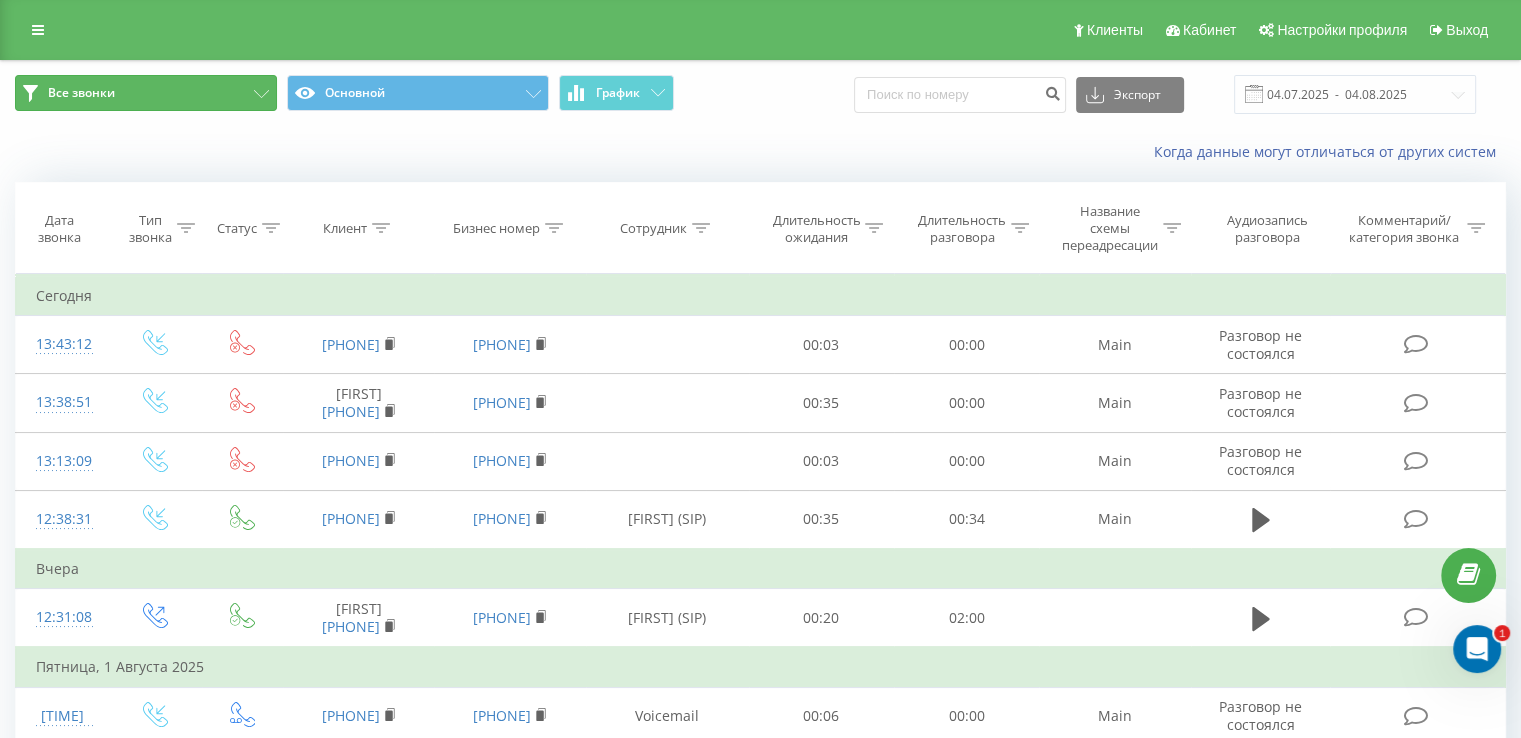 click on "Все звонки" at bounding box center (146, 93) 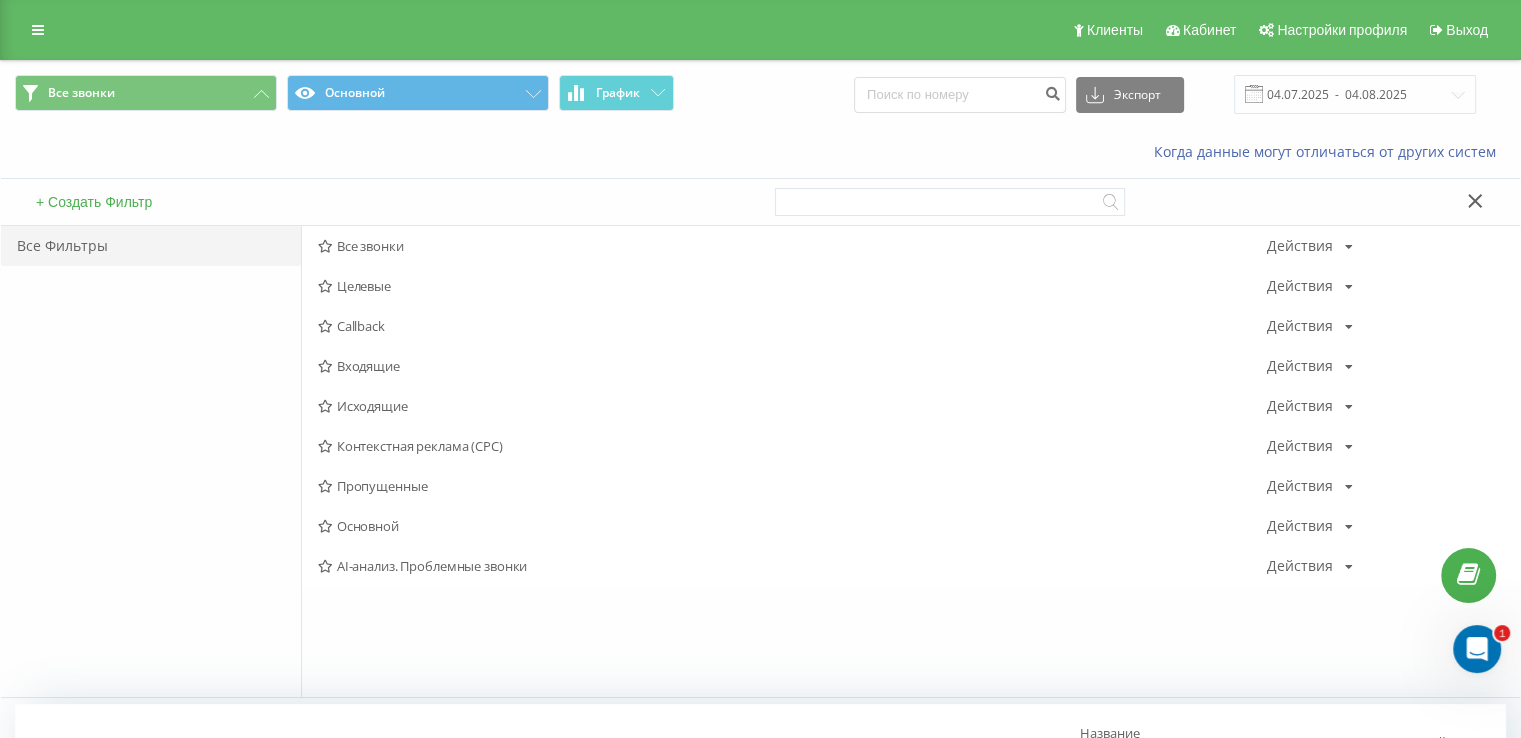 click 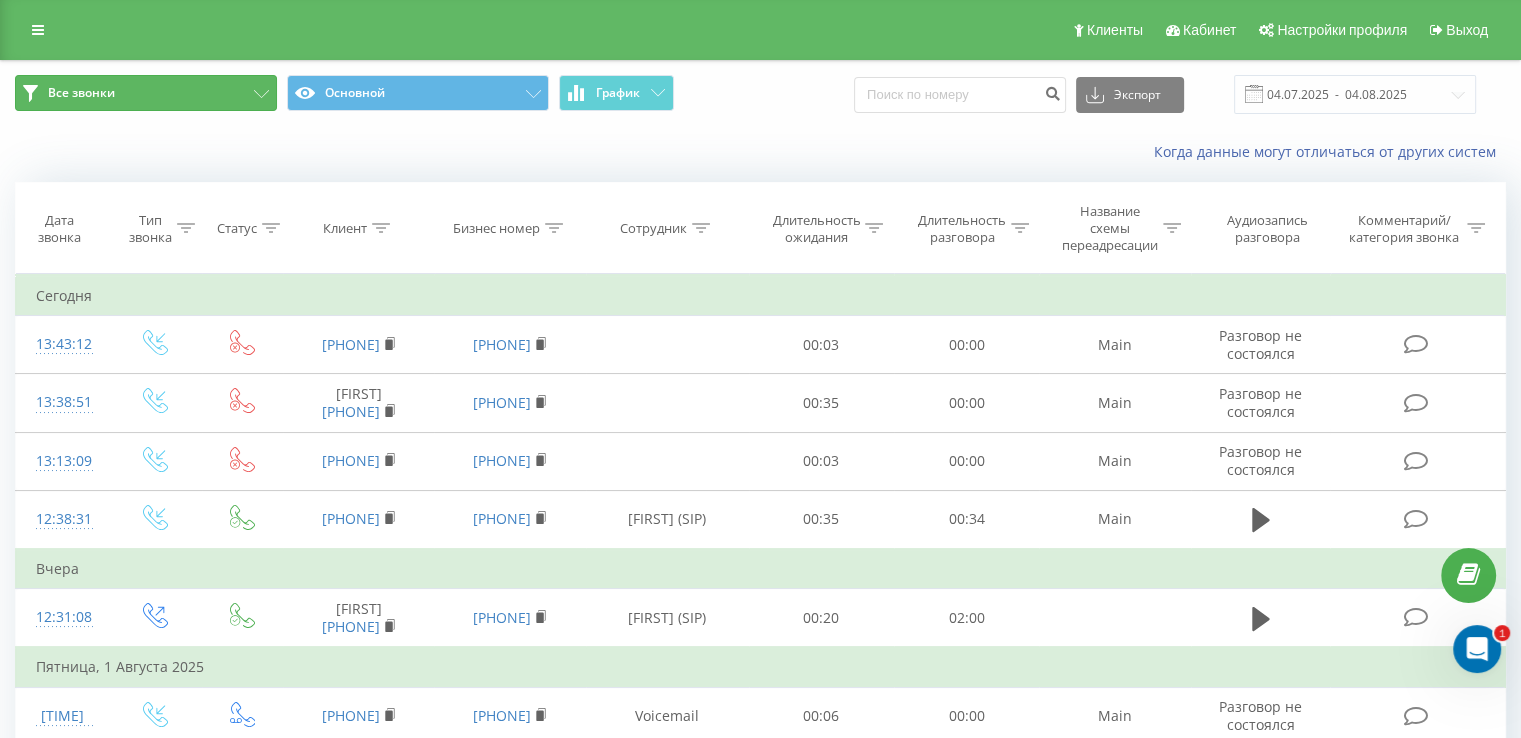 click 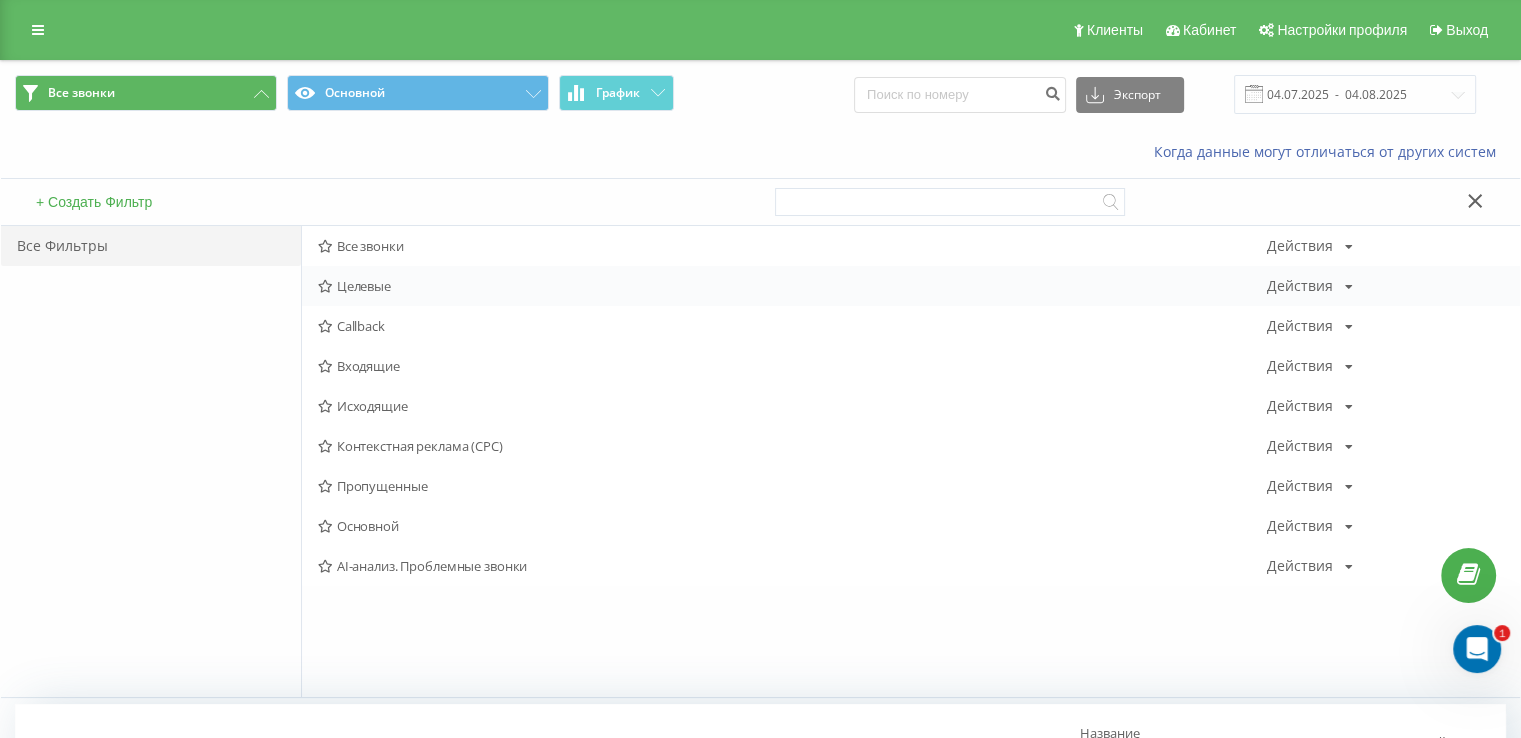 click on "Целевые" at bounding box center [792, 286] 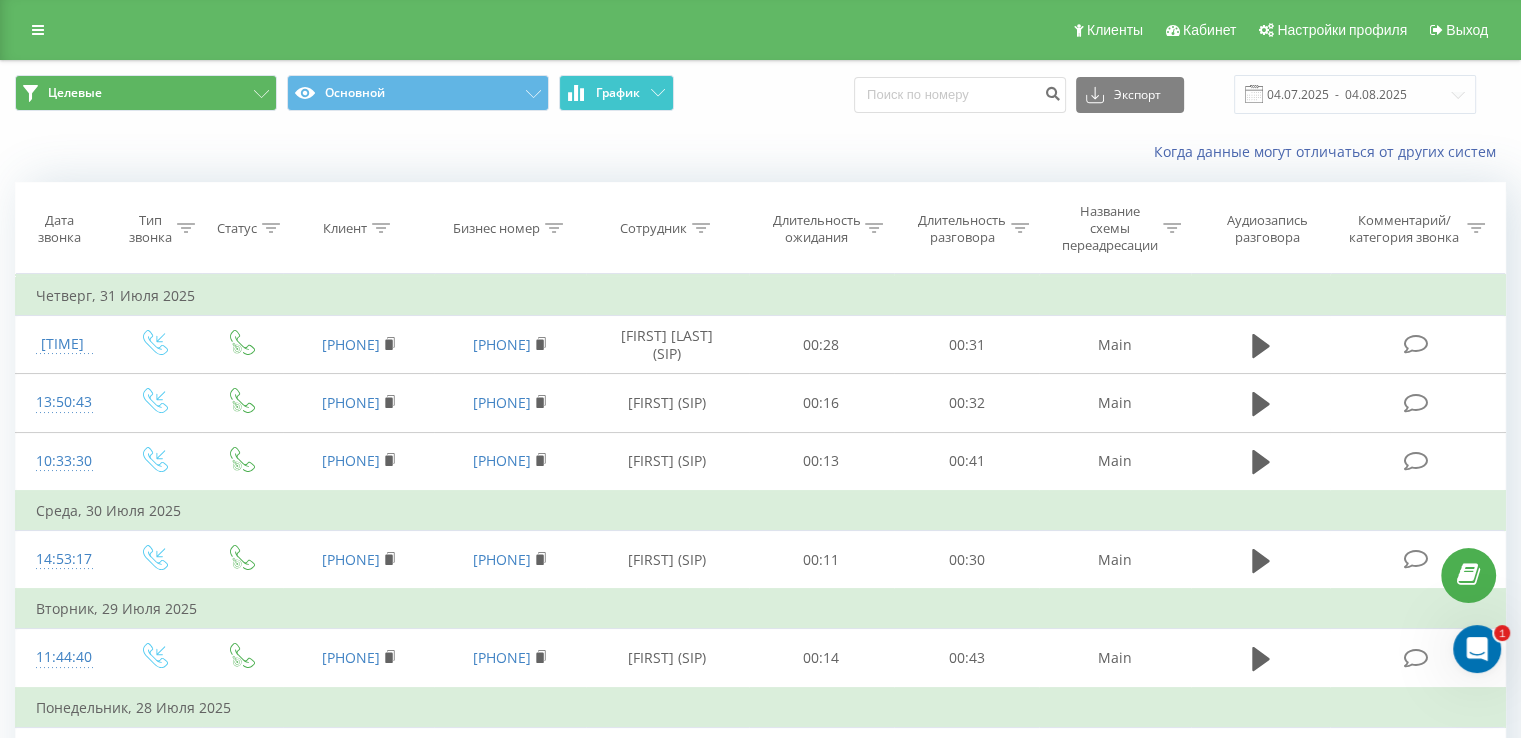 click on "График" at bounding box center (616, 93) 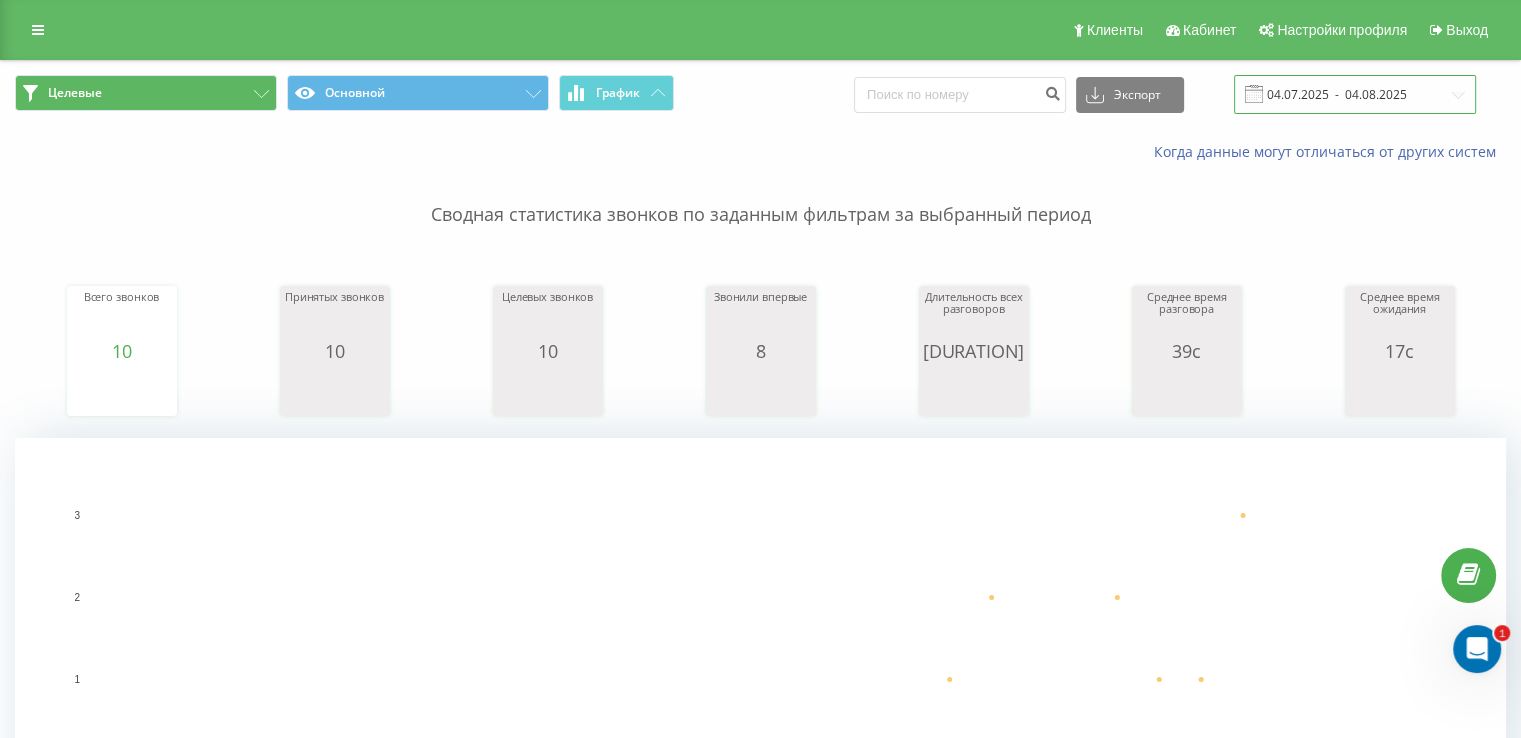 click on "04.07.2025  -  04.08.2025" at bounding box center (1355, 94) 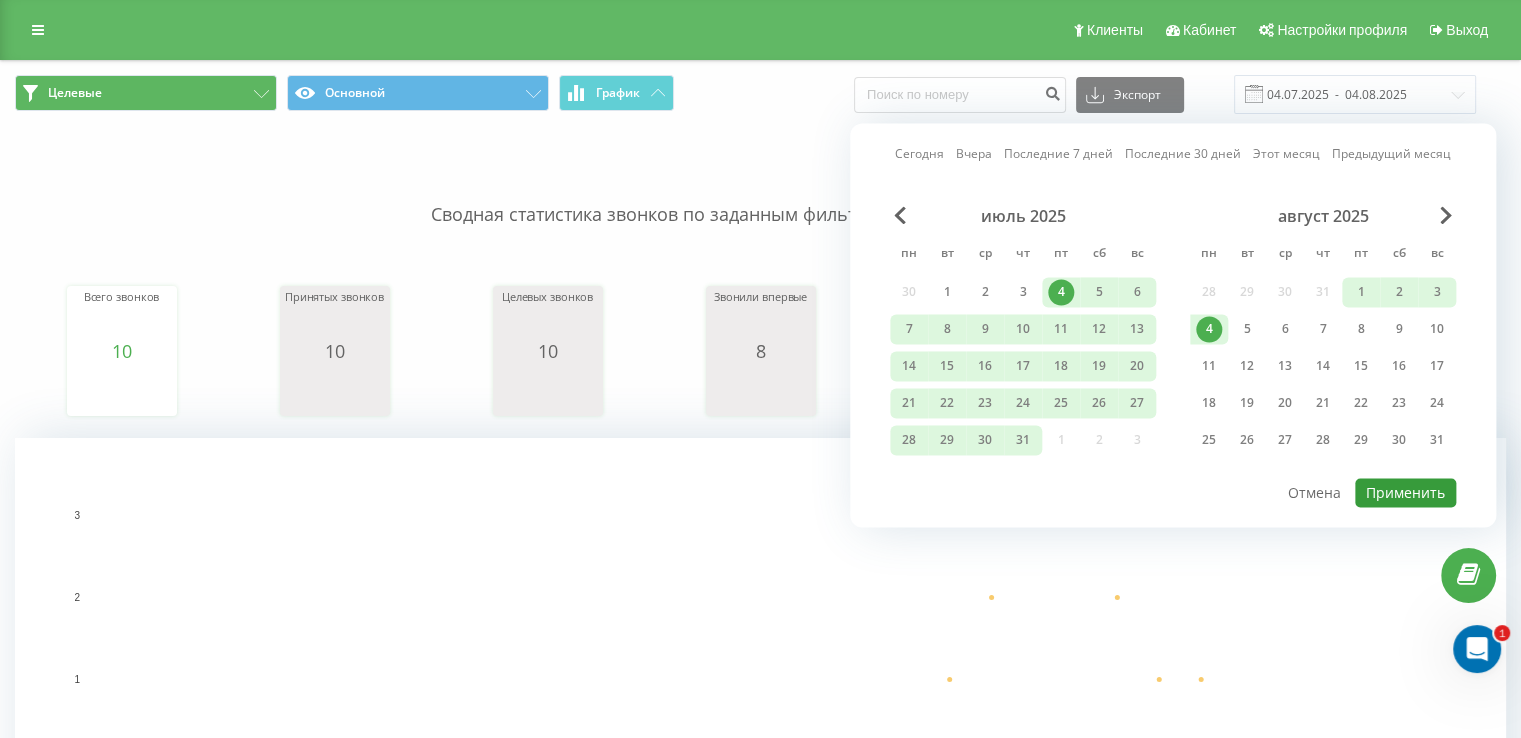 click on "Применить" at bounding box center [1405, 492] 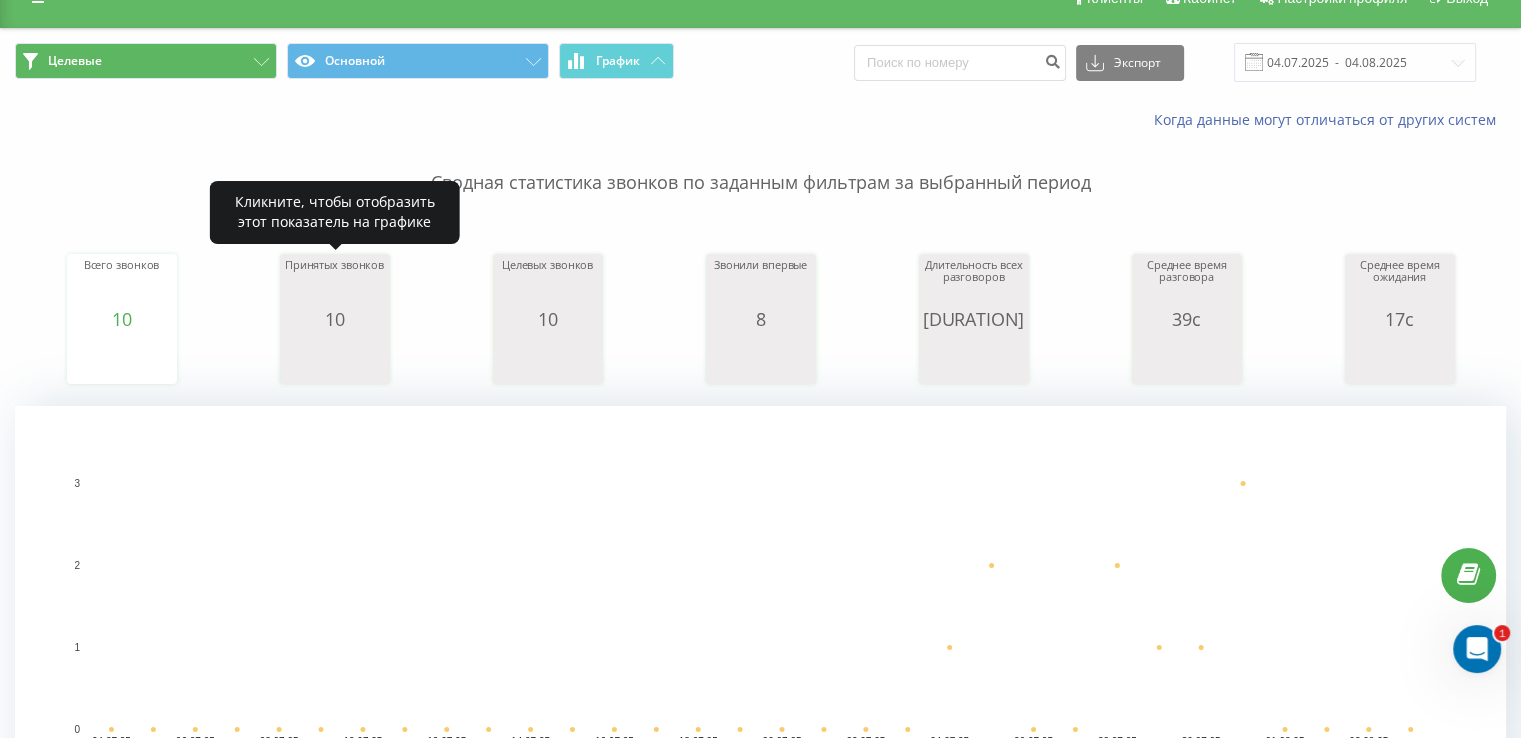 scroll, scrollTop: 0, scrollLeft: 0, axis: both 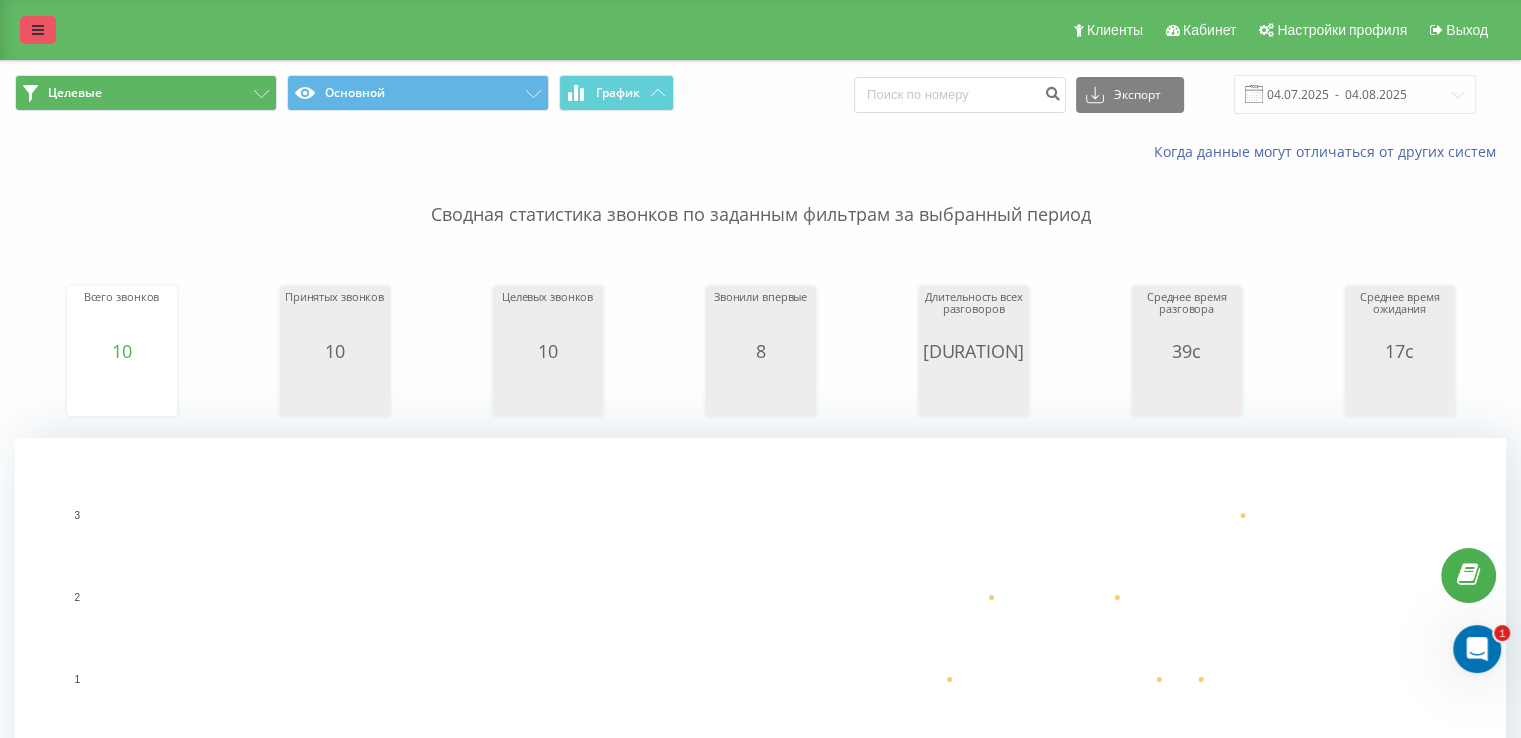 click at bounding box center [38, 30] 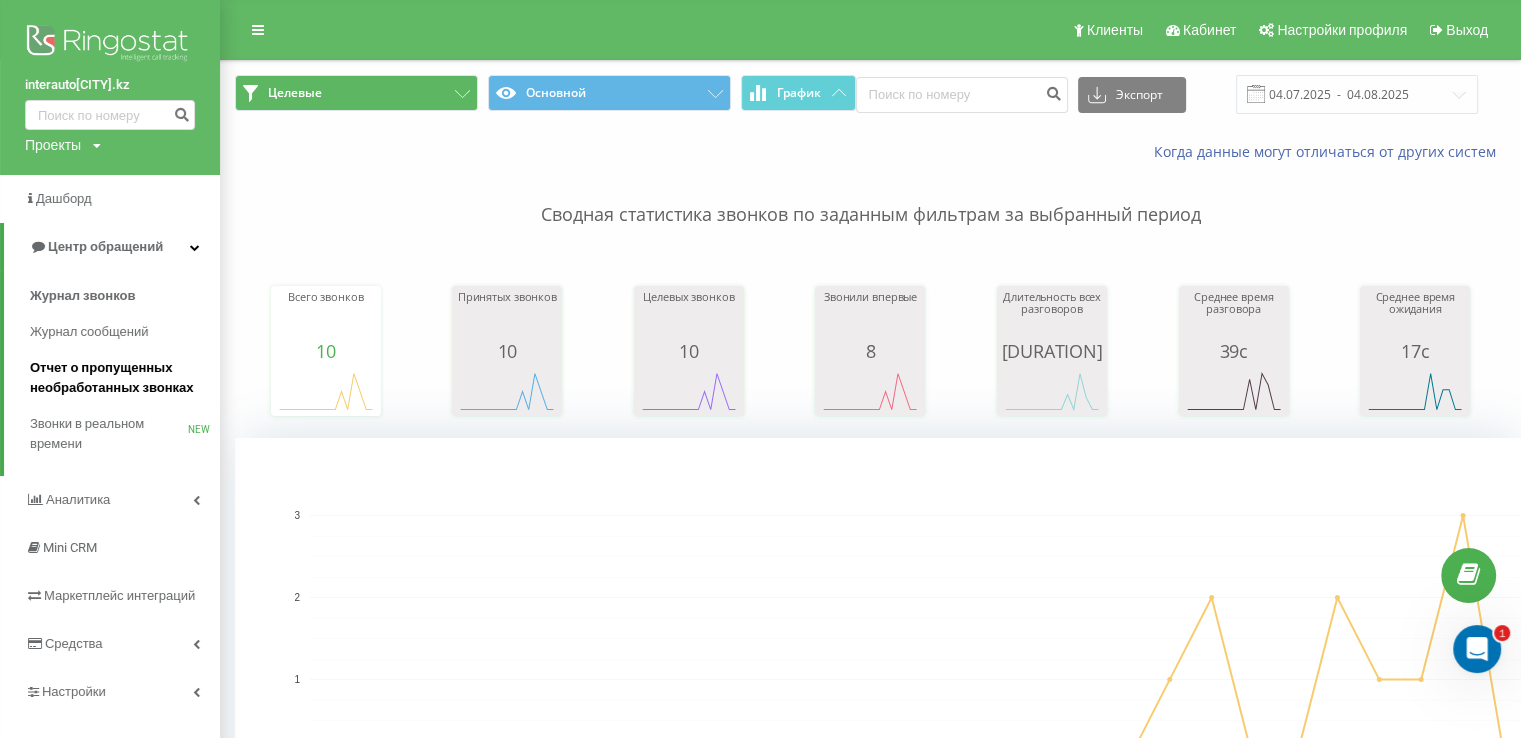 click on "Отчет о пропущенных необработанных звонках" at bounding box center (120, 378) 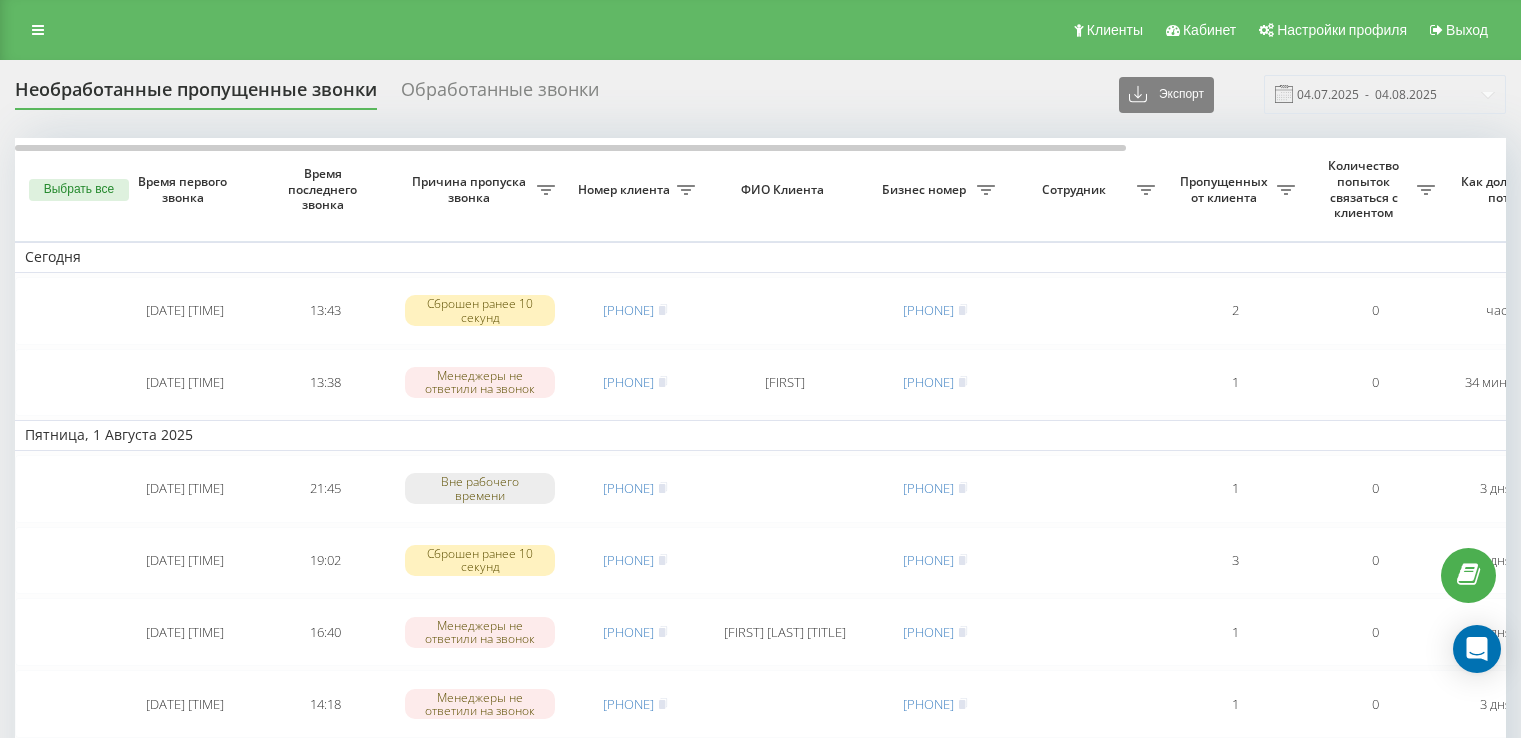 scroll, scrollTop: 0, scrollLeft: 0, axis: both 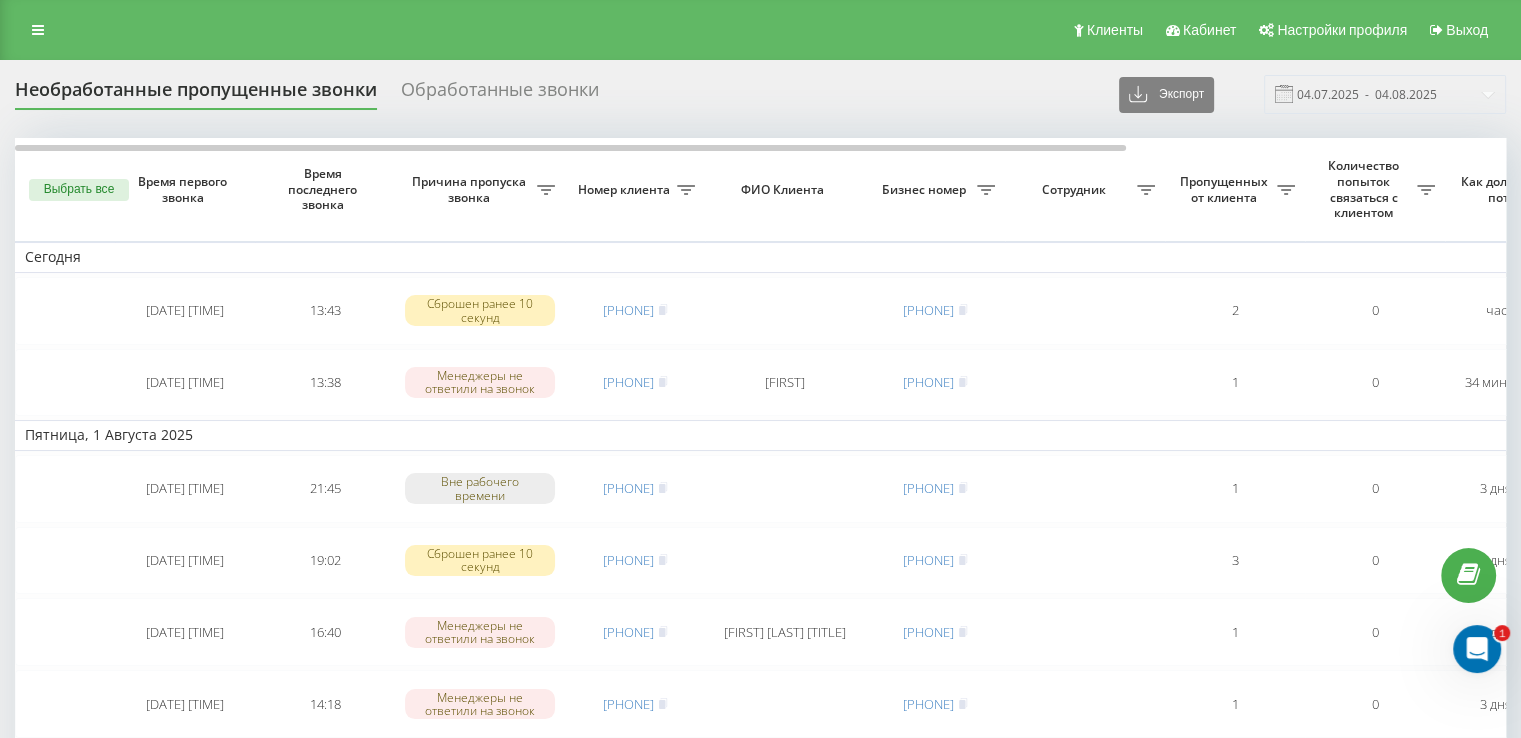 click on "Обработанные звонки" at bounding box center (500, 94) 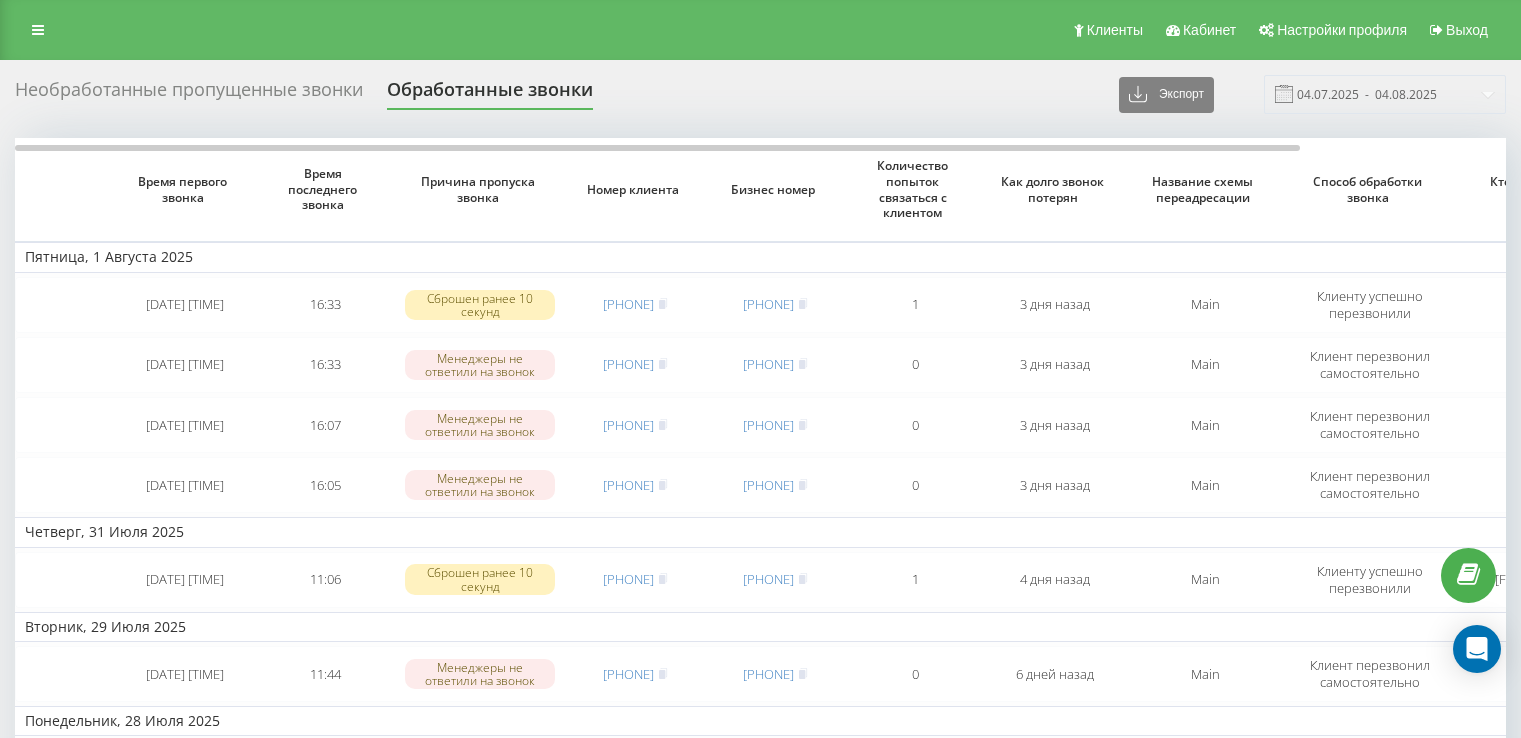 scroll, scrollTop: 0, scrollLeft: 0, axis: both 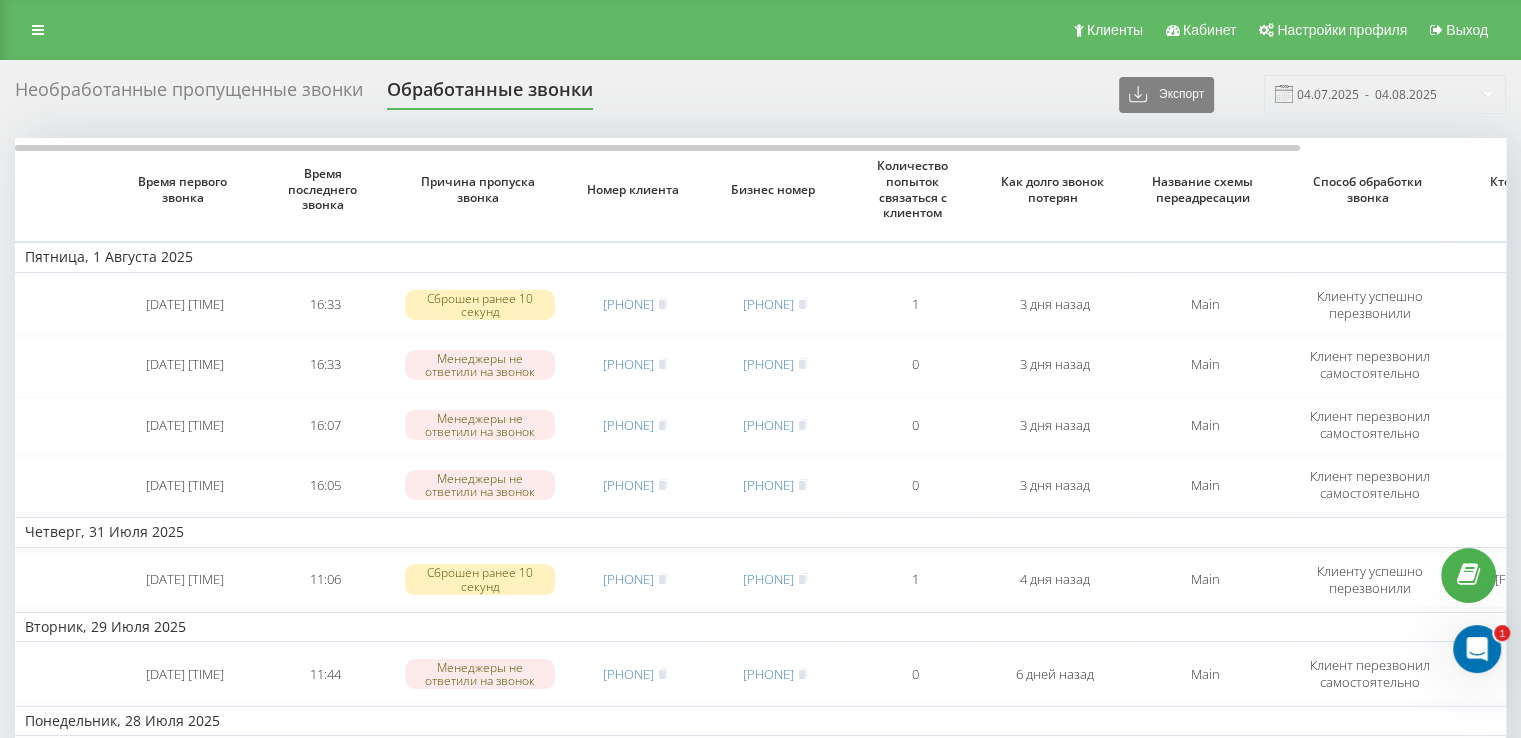 click on "Необработанные пропущенные звонки" at bounding box center (189, 94) 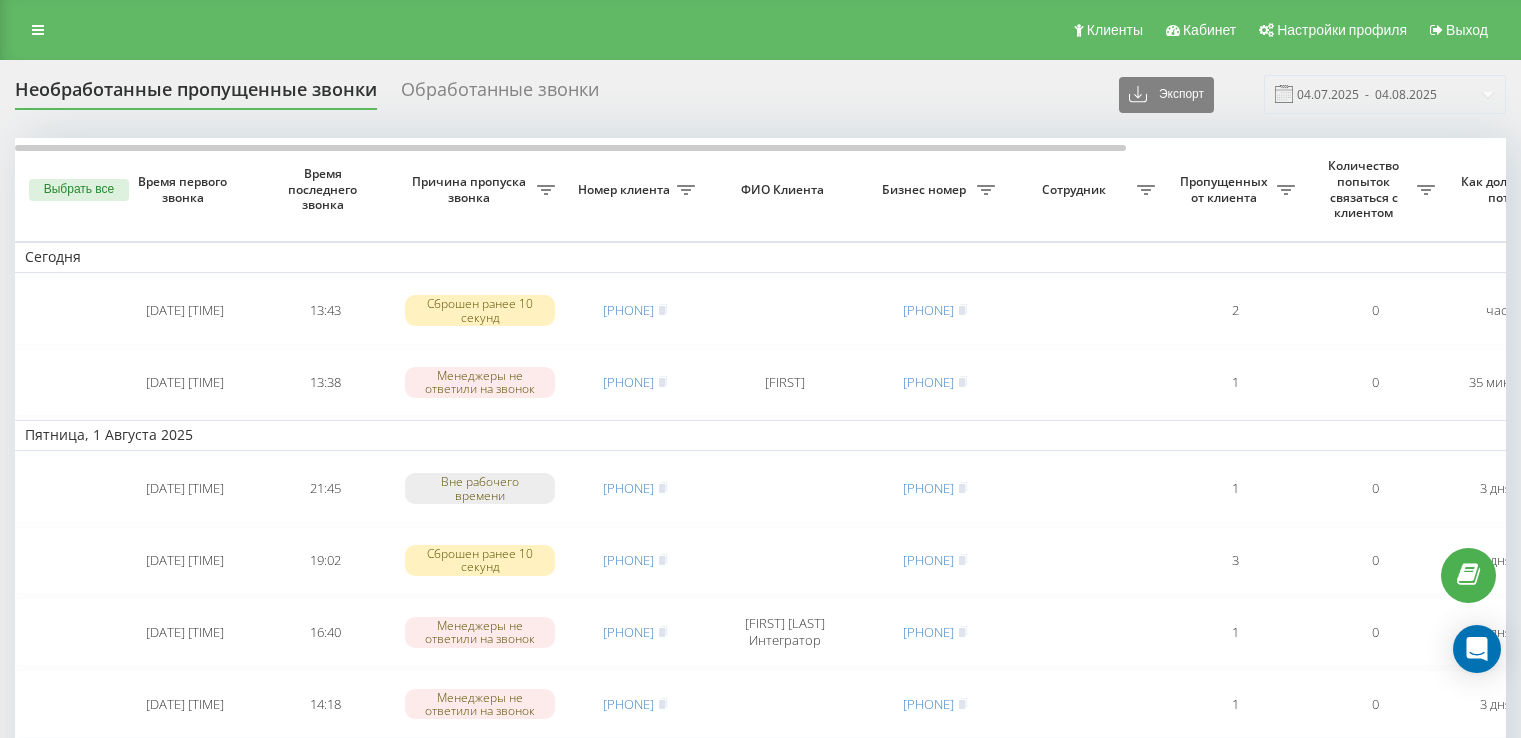 scroll, scrollTop: 0, scrollLeft: 0, axis: both 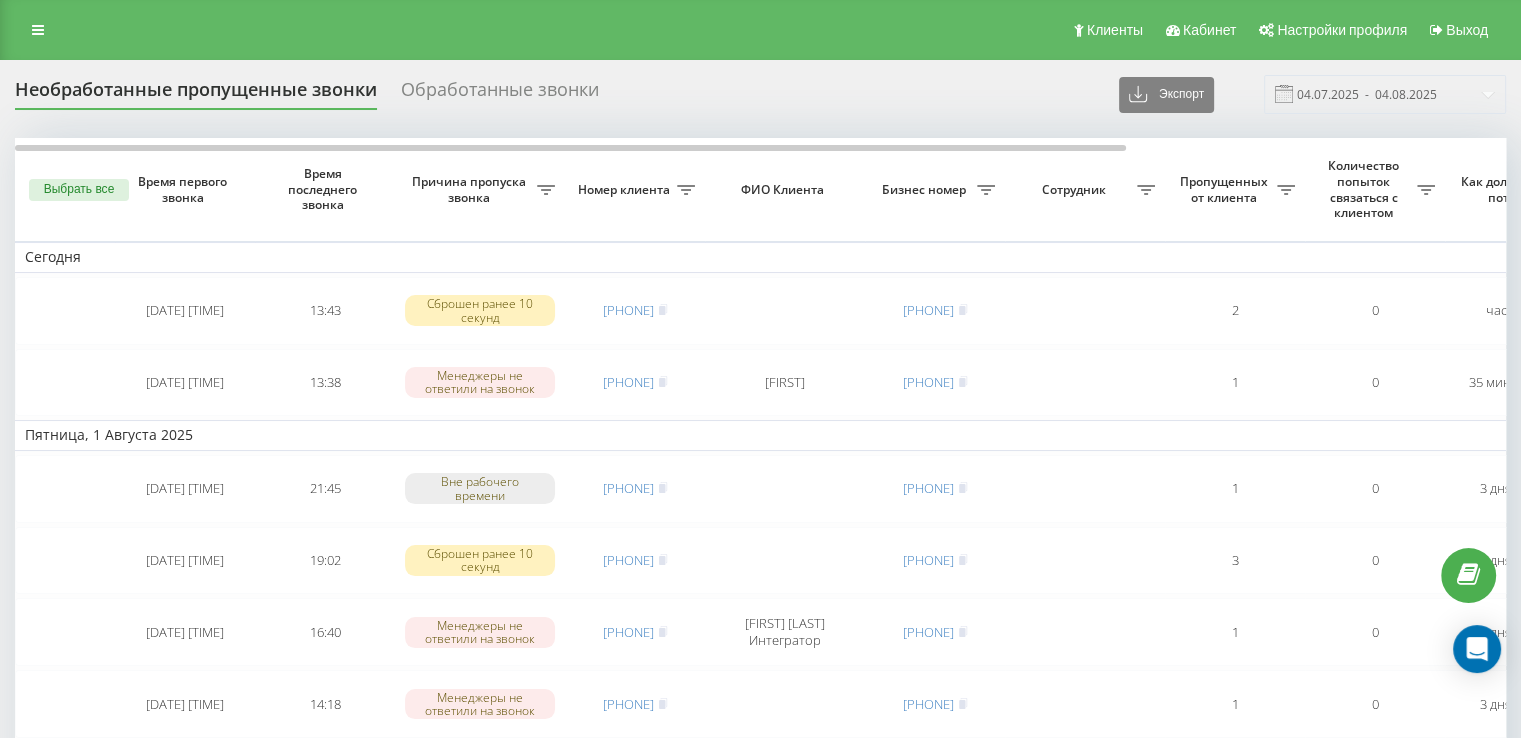 click on "Выбрать все" at bounding box center (79, 190) 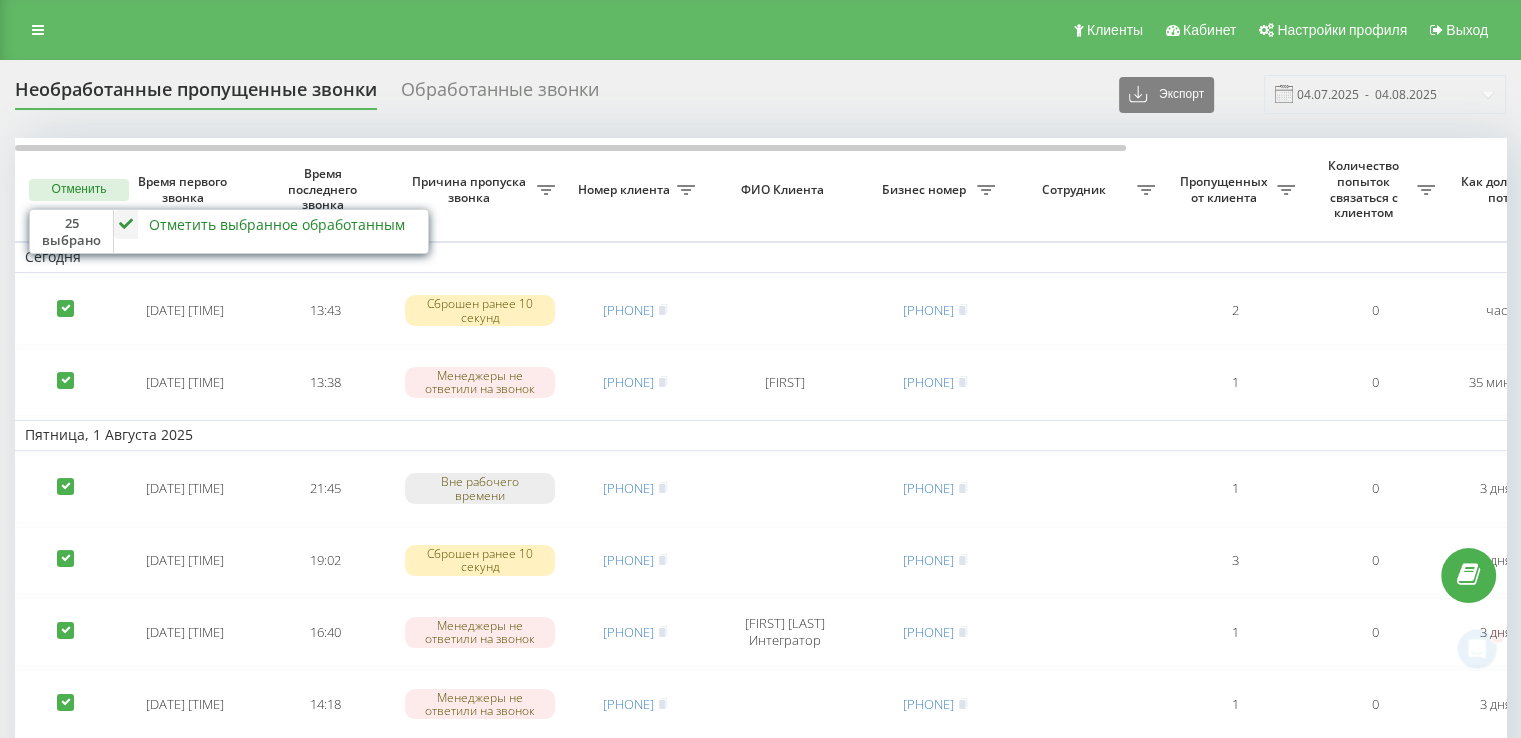 scroll, scrollTop: 0, scrollLeft: 0, axis: both 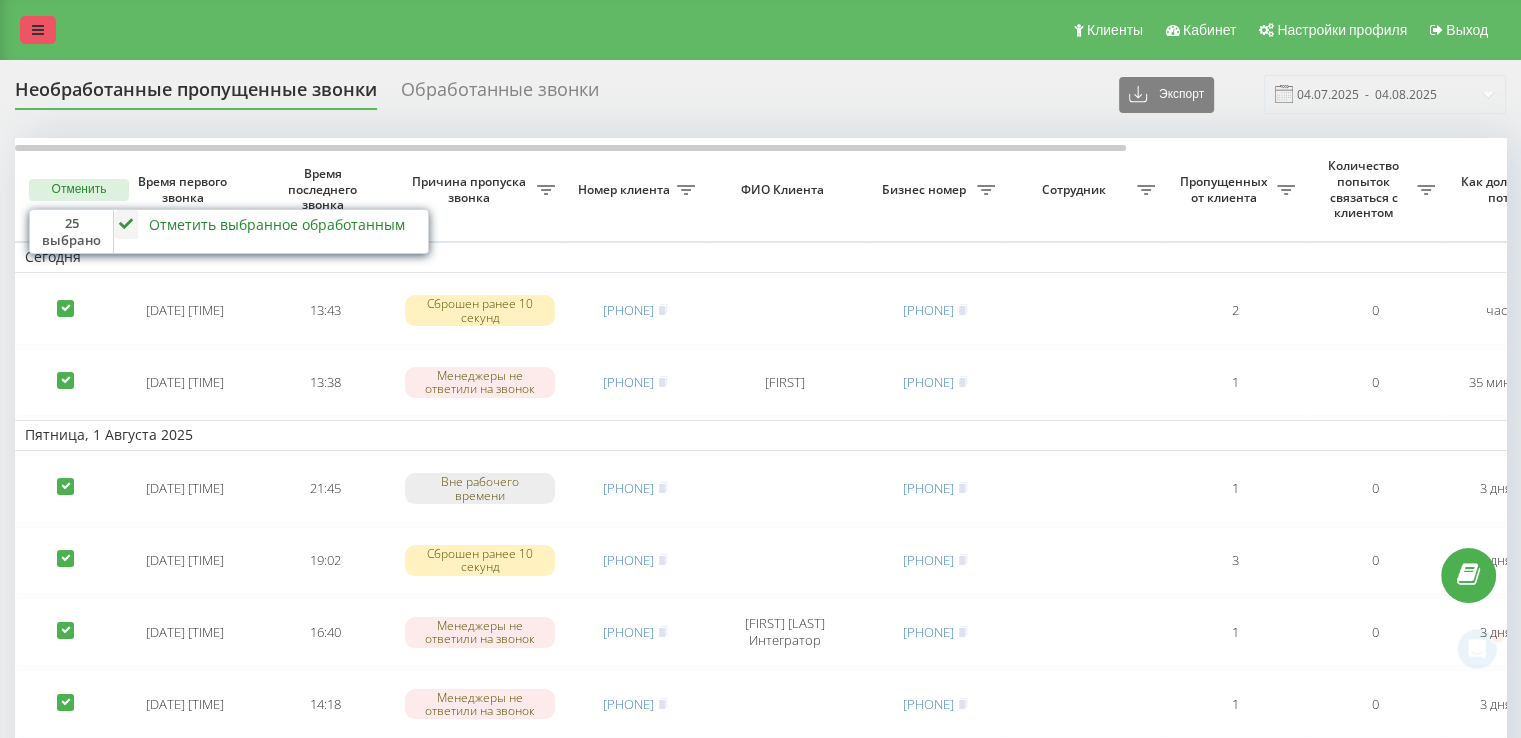 click at bounding box center [38, 30] 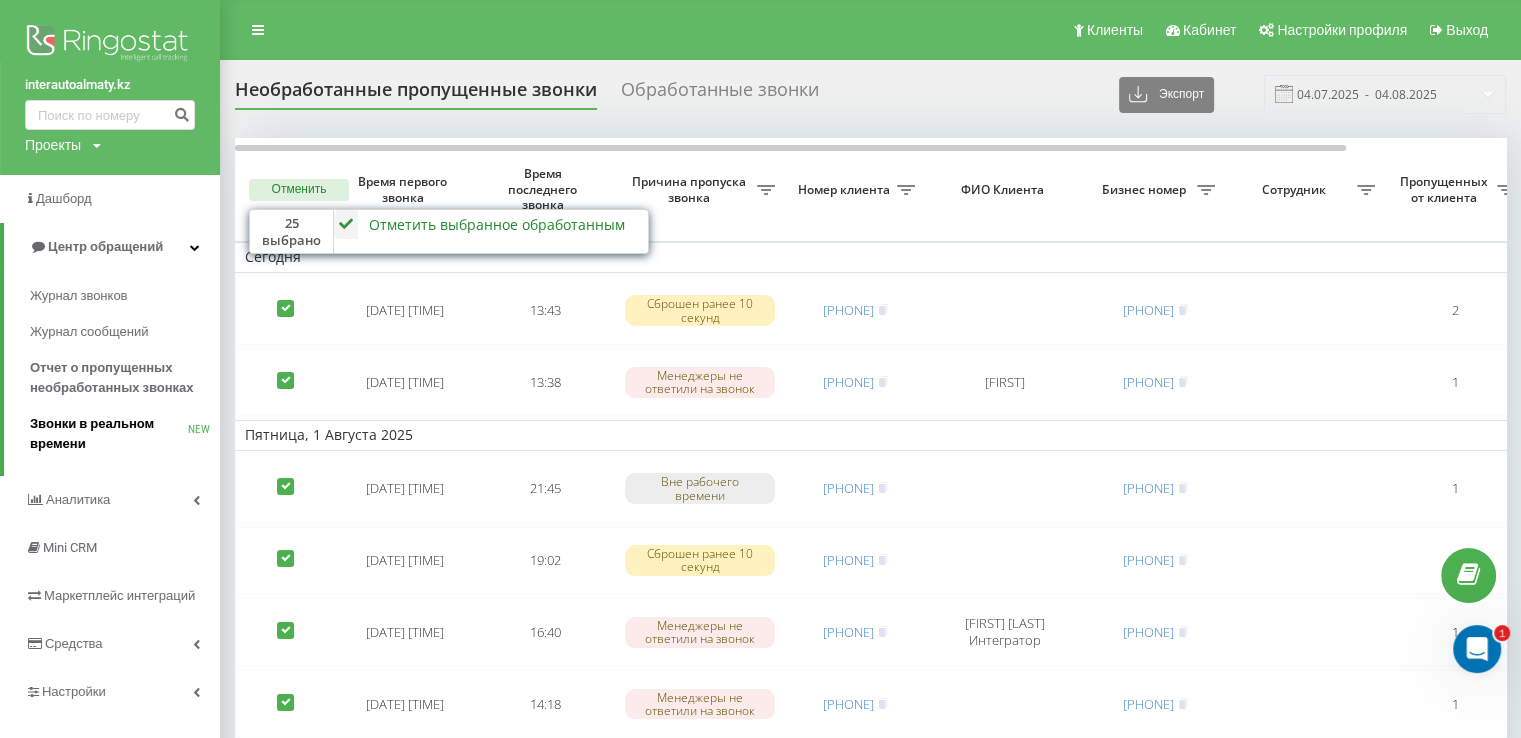 click on "Звонки в реальном времени" at bounding box center (109, 434) 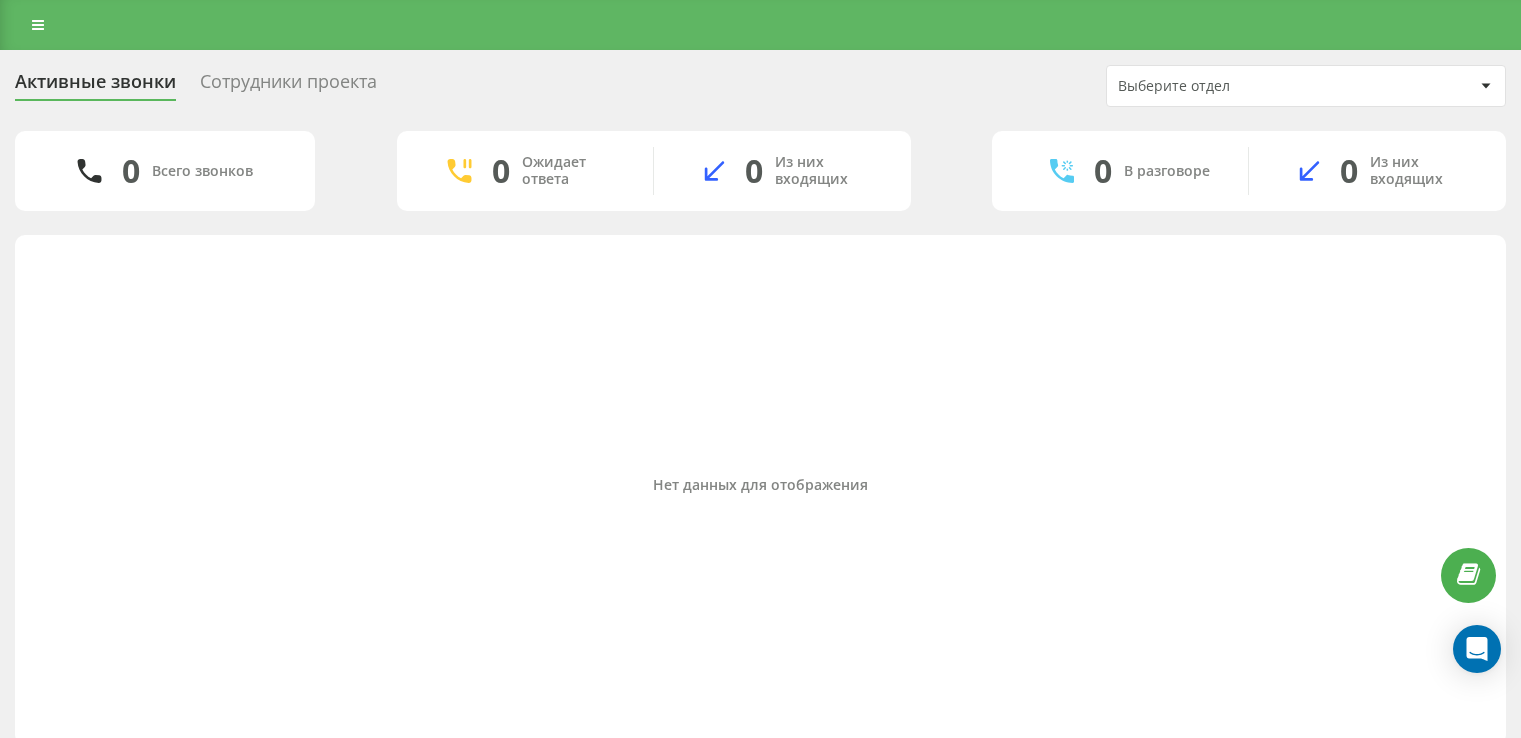 scroll, scrollTop: 0, scrollLeft: 0, axis: both 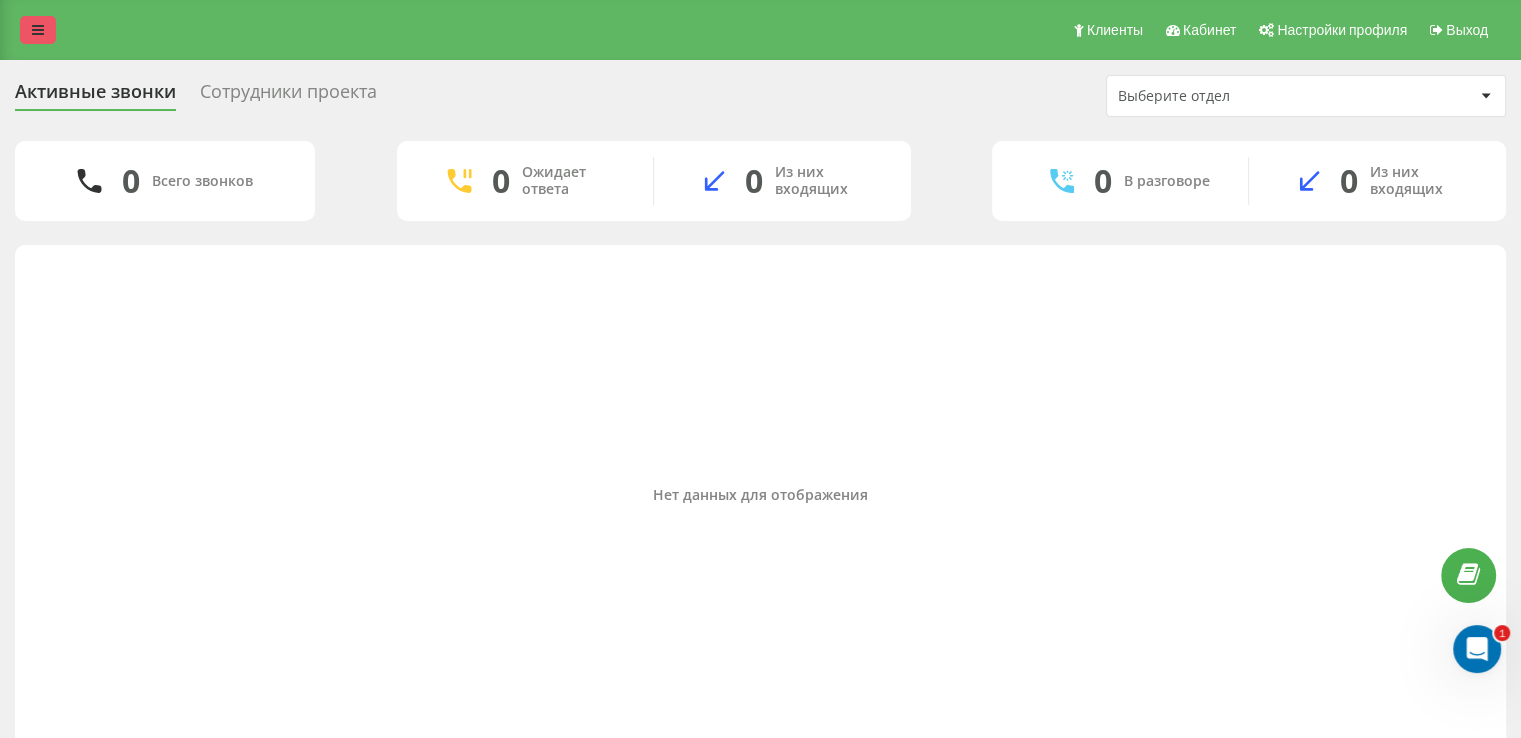 click at bounding box center [38, 30] 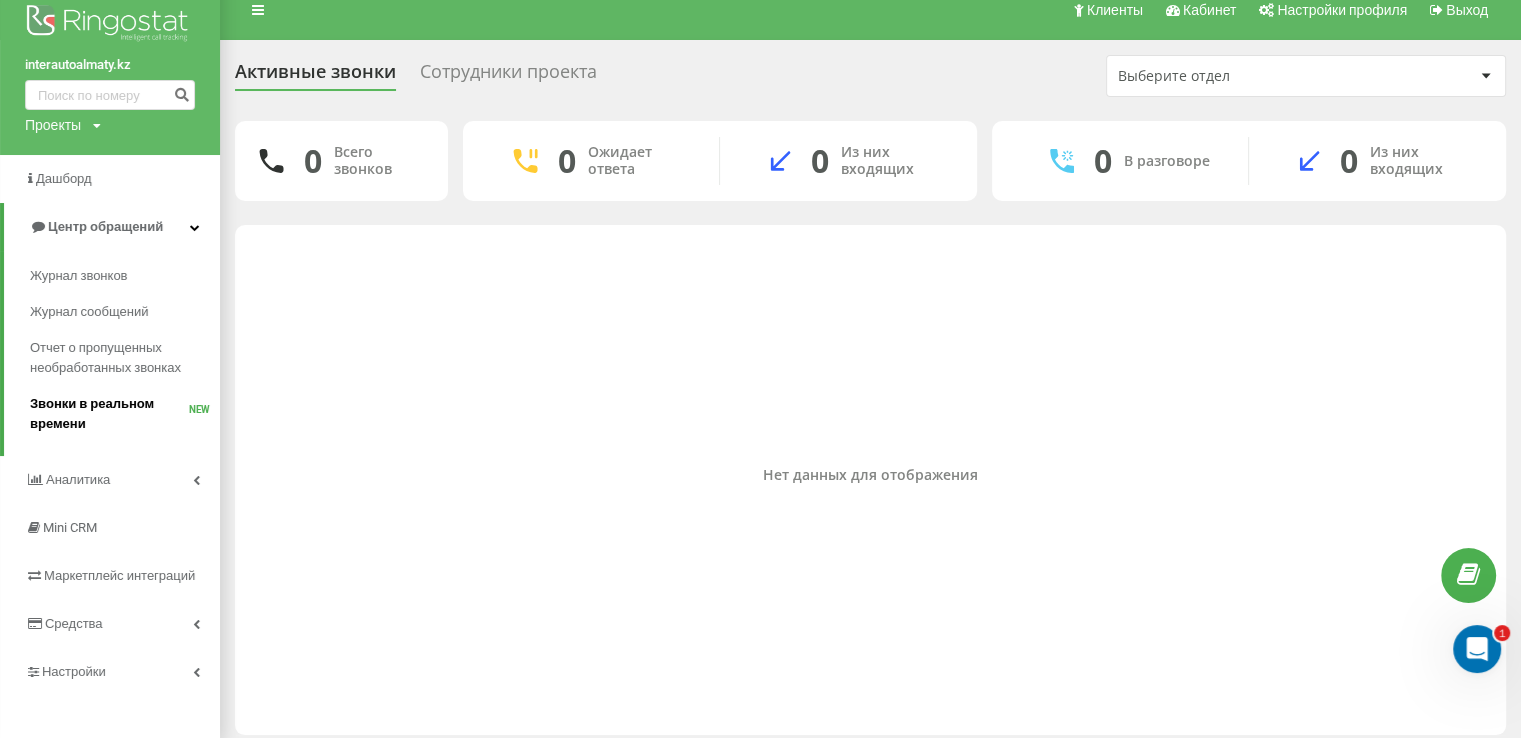 scroll, scrollTop: 31, scrollLeft: 0, axis: vertical 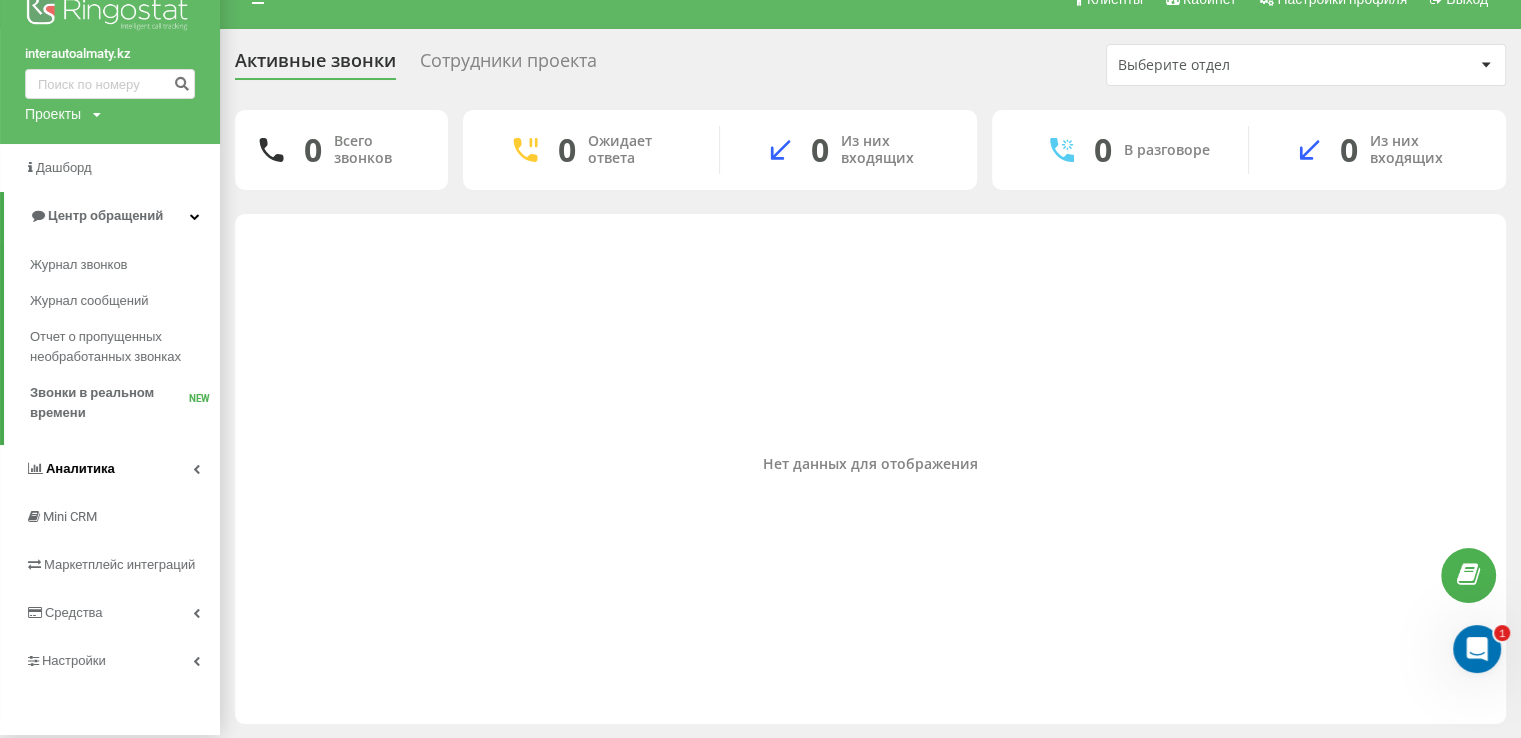 click at bounding box center (196, 469) 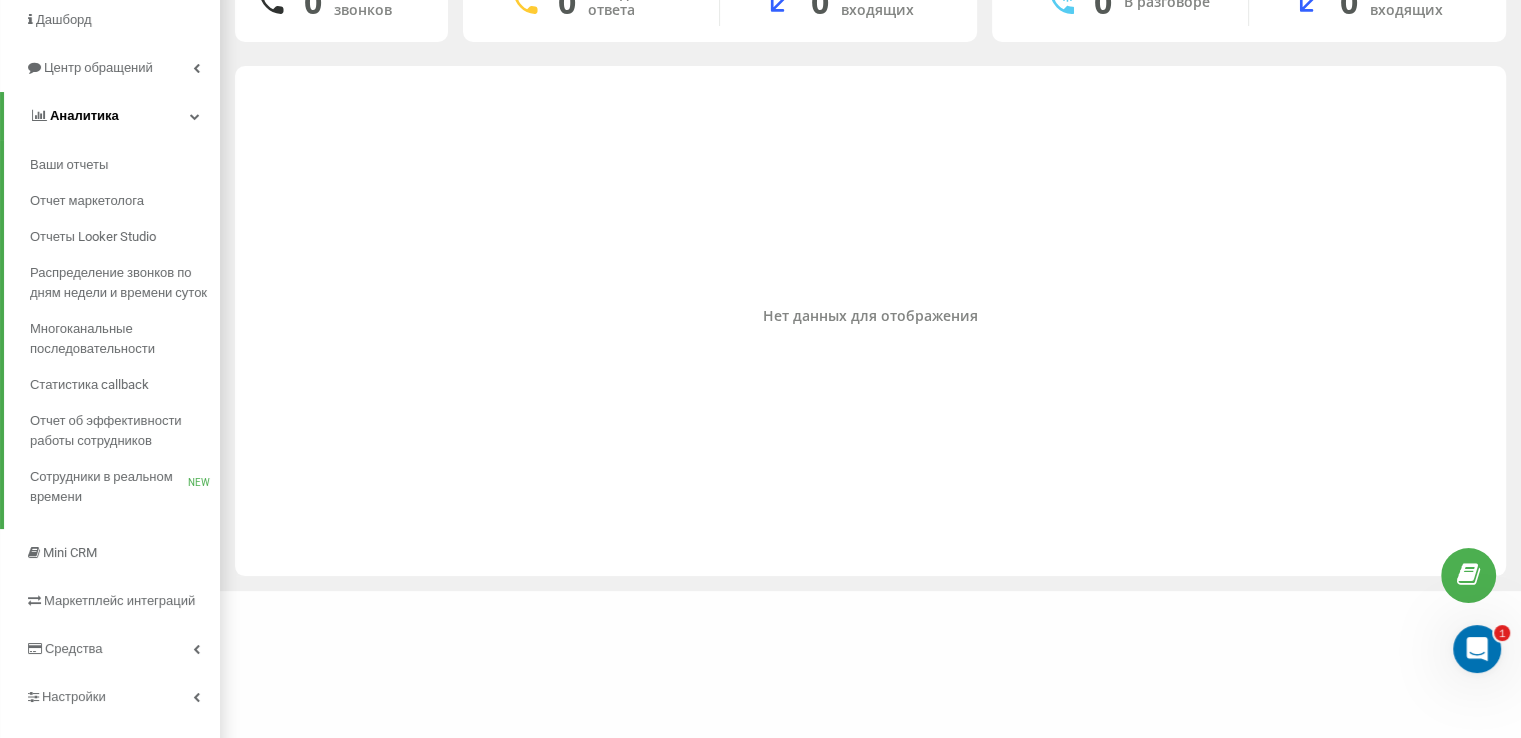 scroll, scrollTop: 231, scrollLeft: 0, axis: vertical 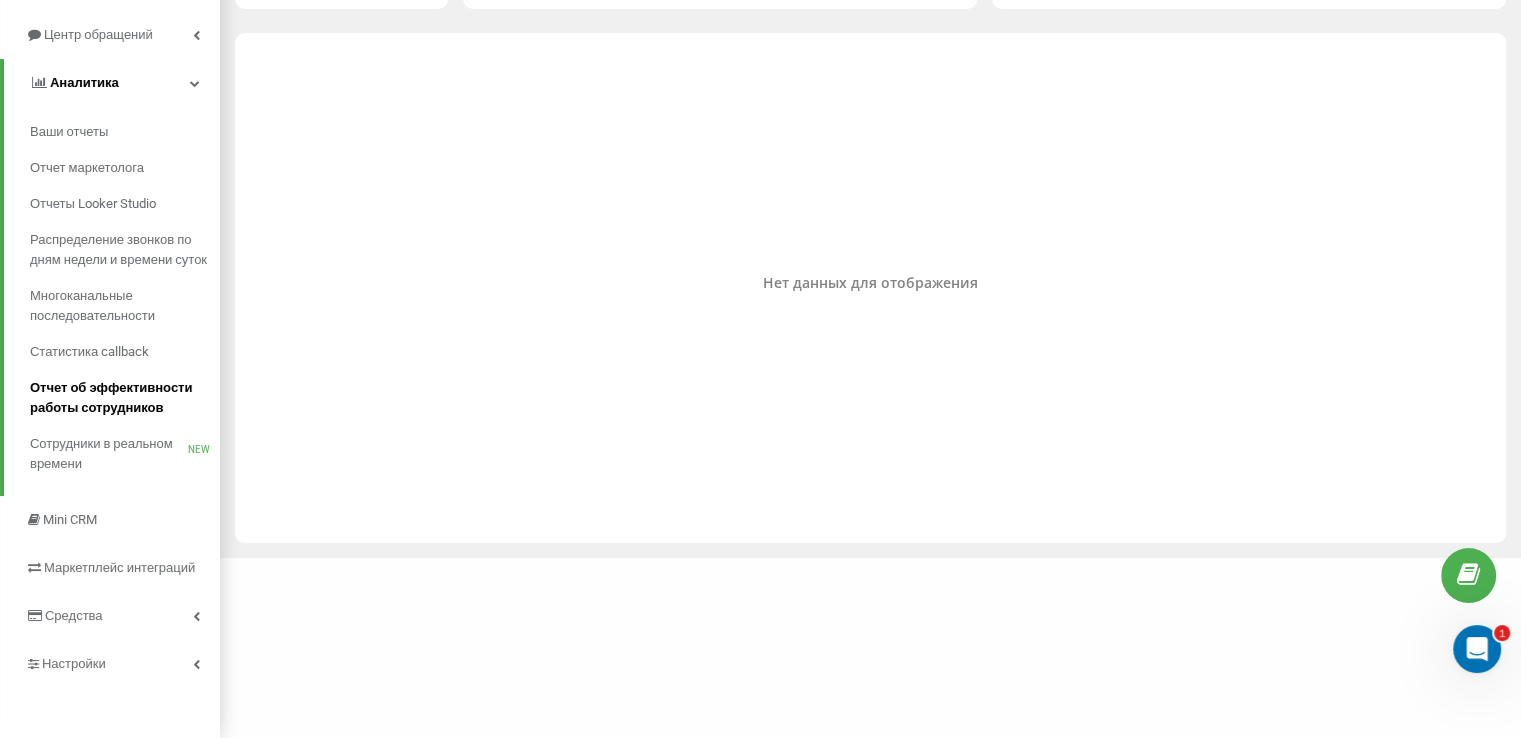 click on "Отчет об эффективности работы сотрудников" at bounding box center [120, 398] 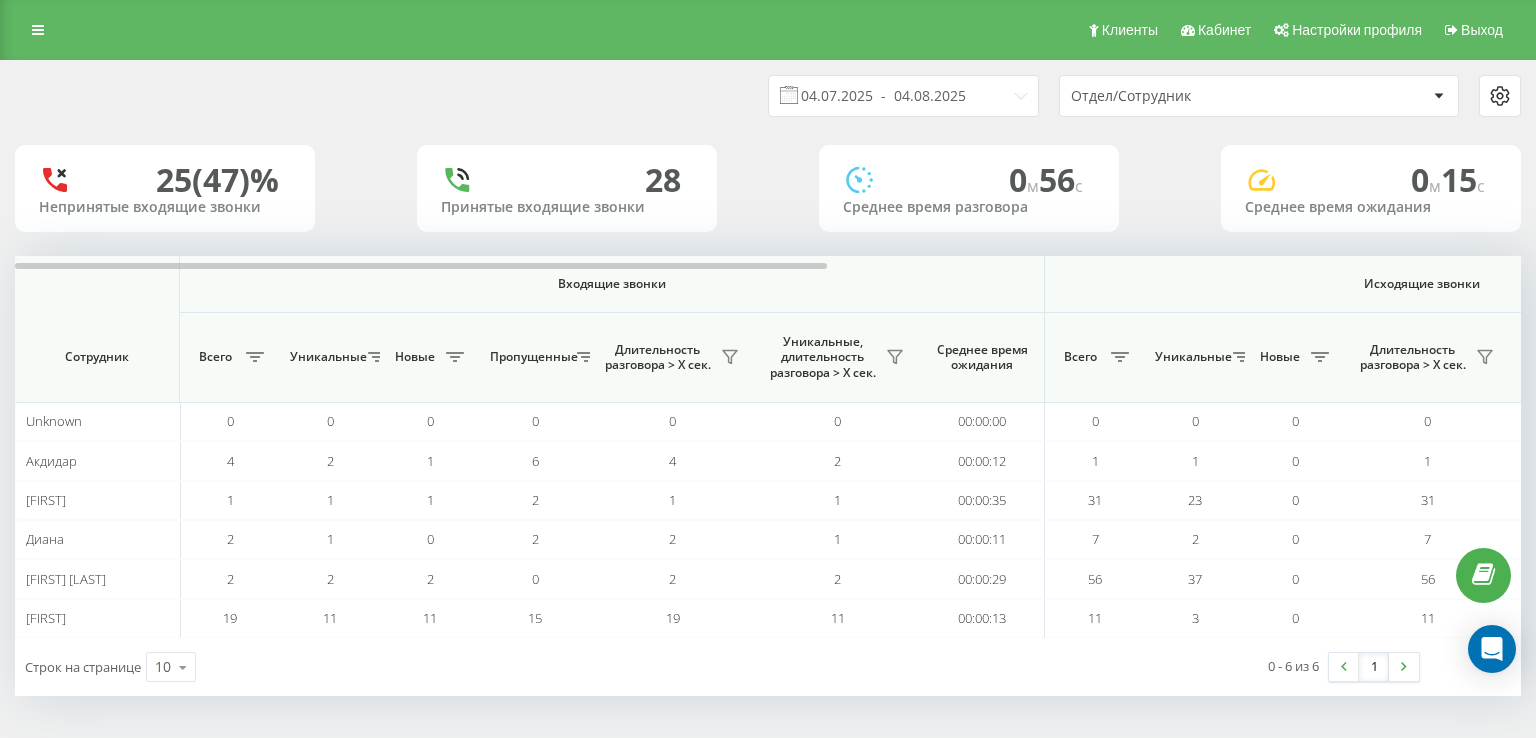 scroll, scrollTop: 0, scrollLeft: 0, axis: both 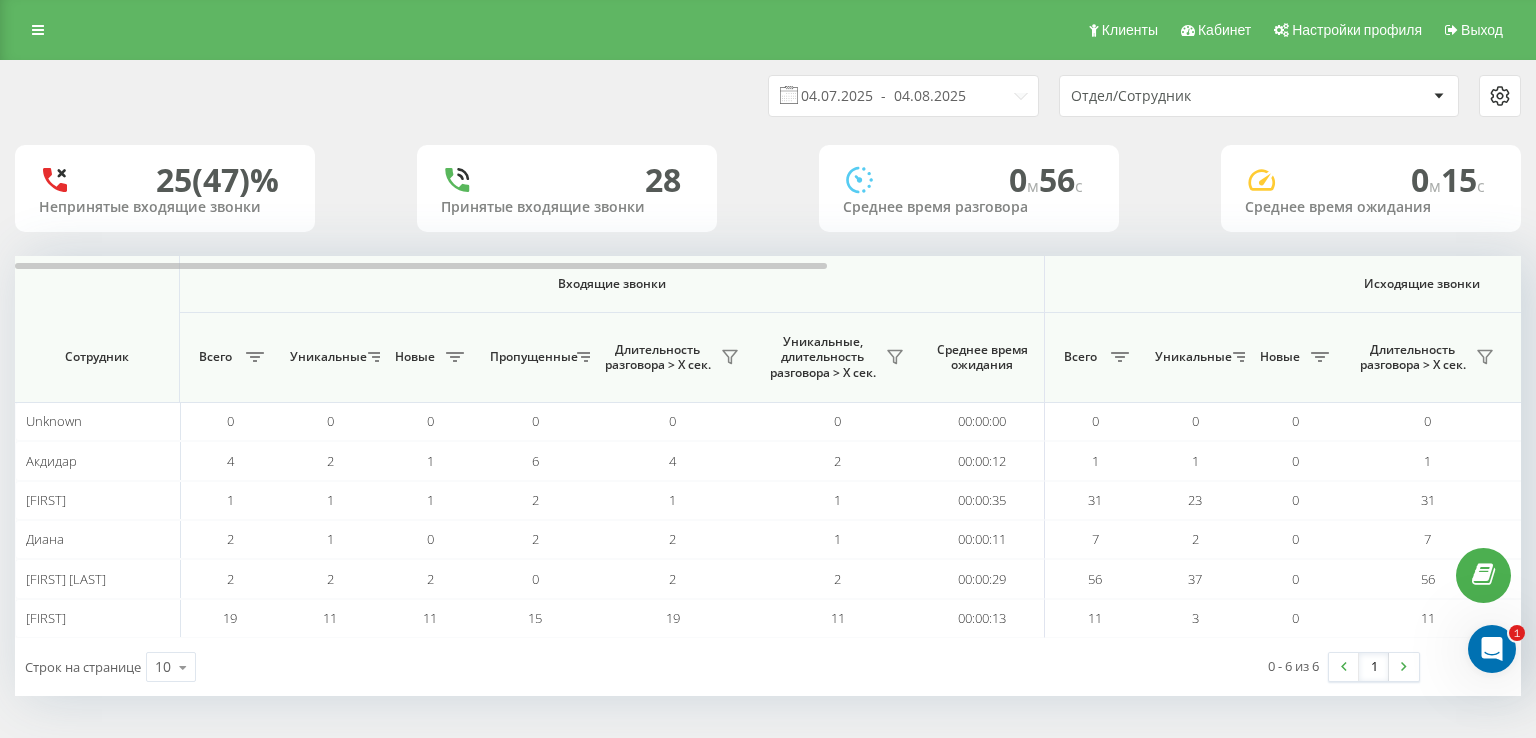 click on "Отдел/Сотрудник" at bounding box center [1190, 96] 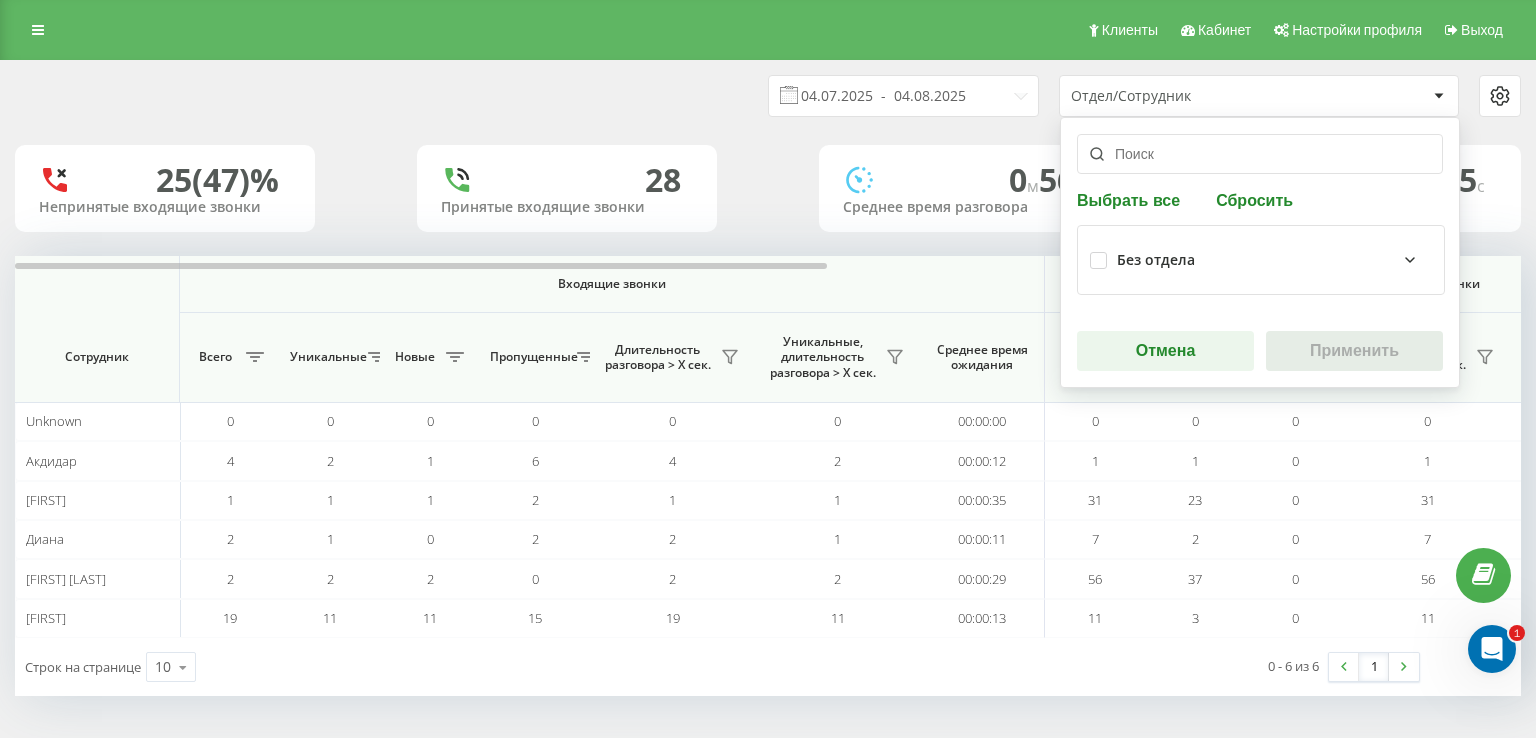 click 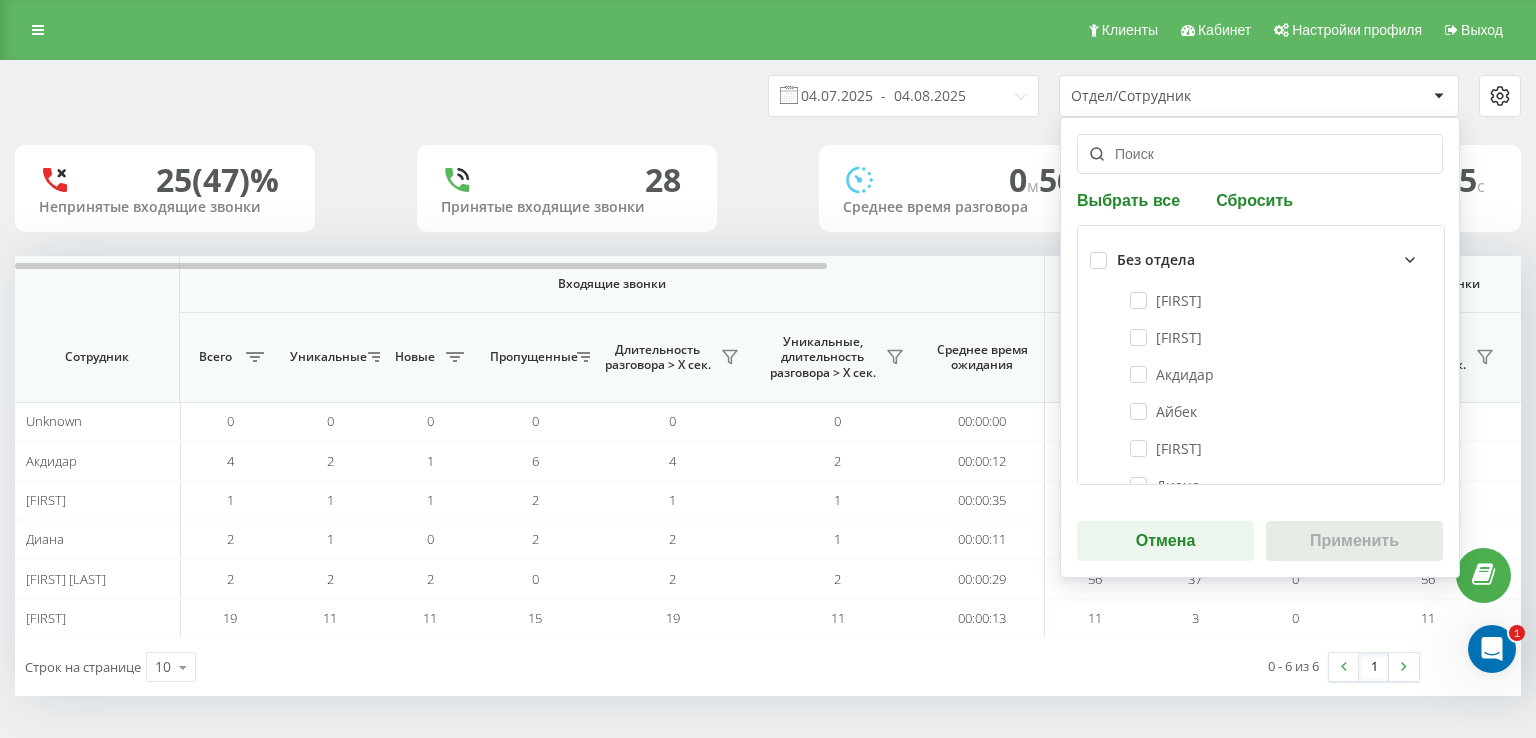click on "Отмена" at bounding box center [1165, 541] 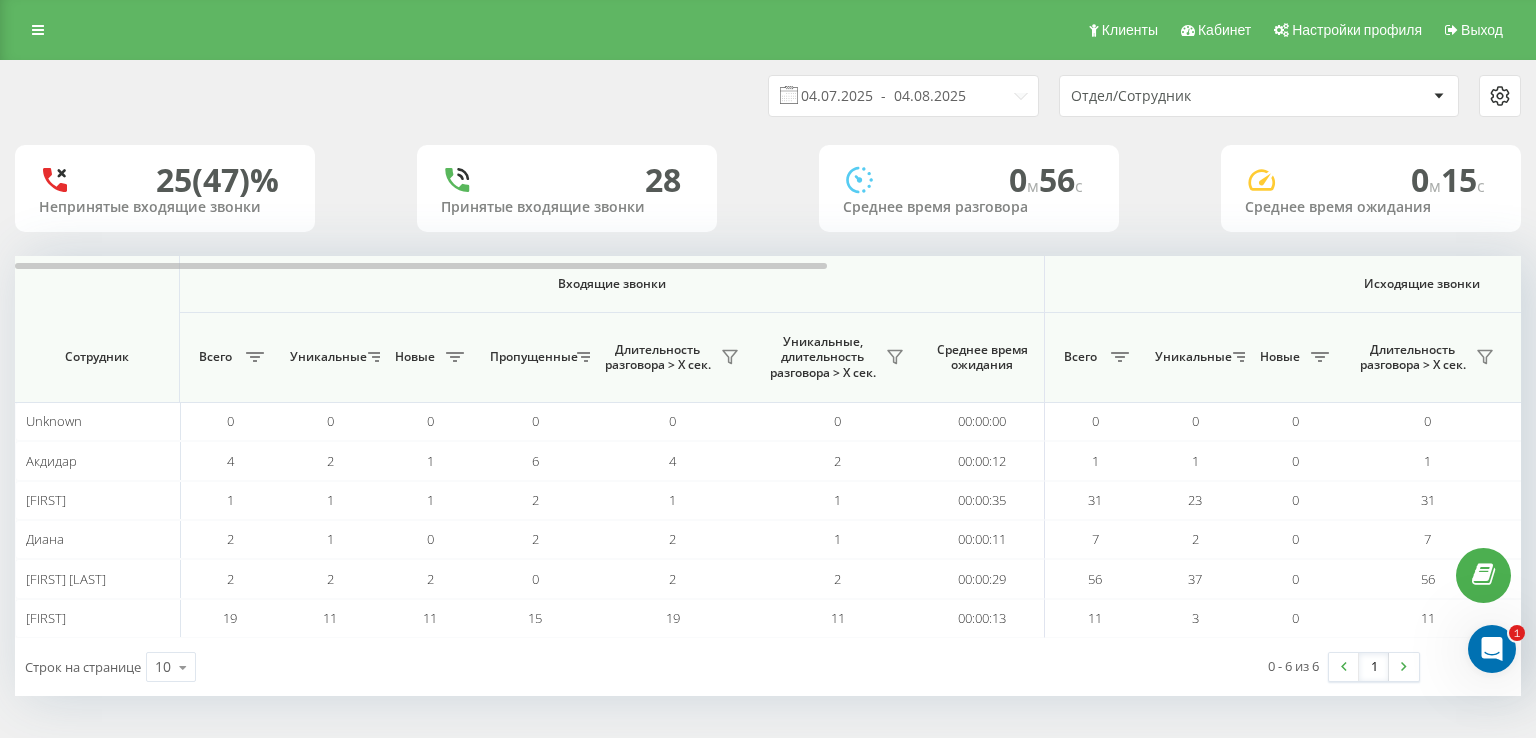 click on "Отдел/Сотрудник" at bounding box center [1259, 96] 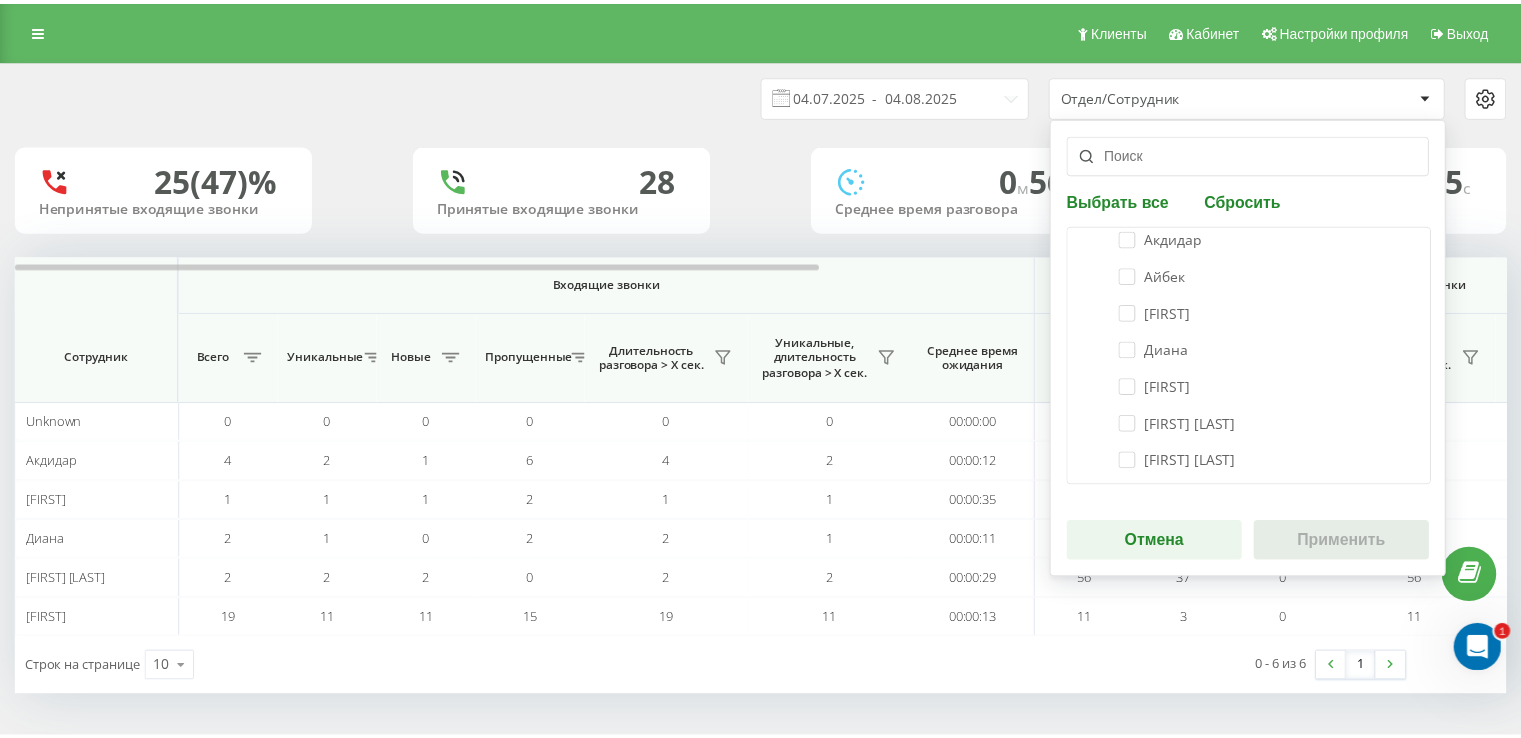 scroll, scrollTop: 0, scrollLeft: 0, axis: both 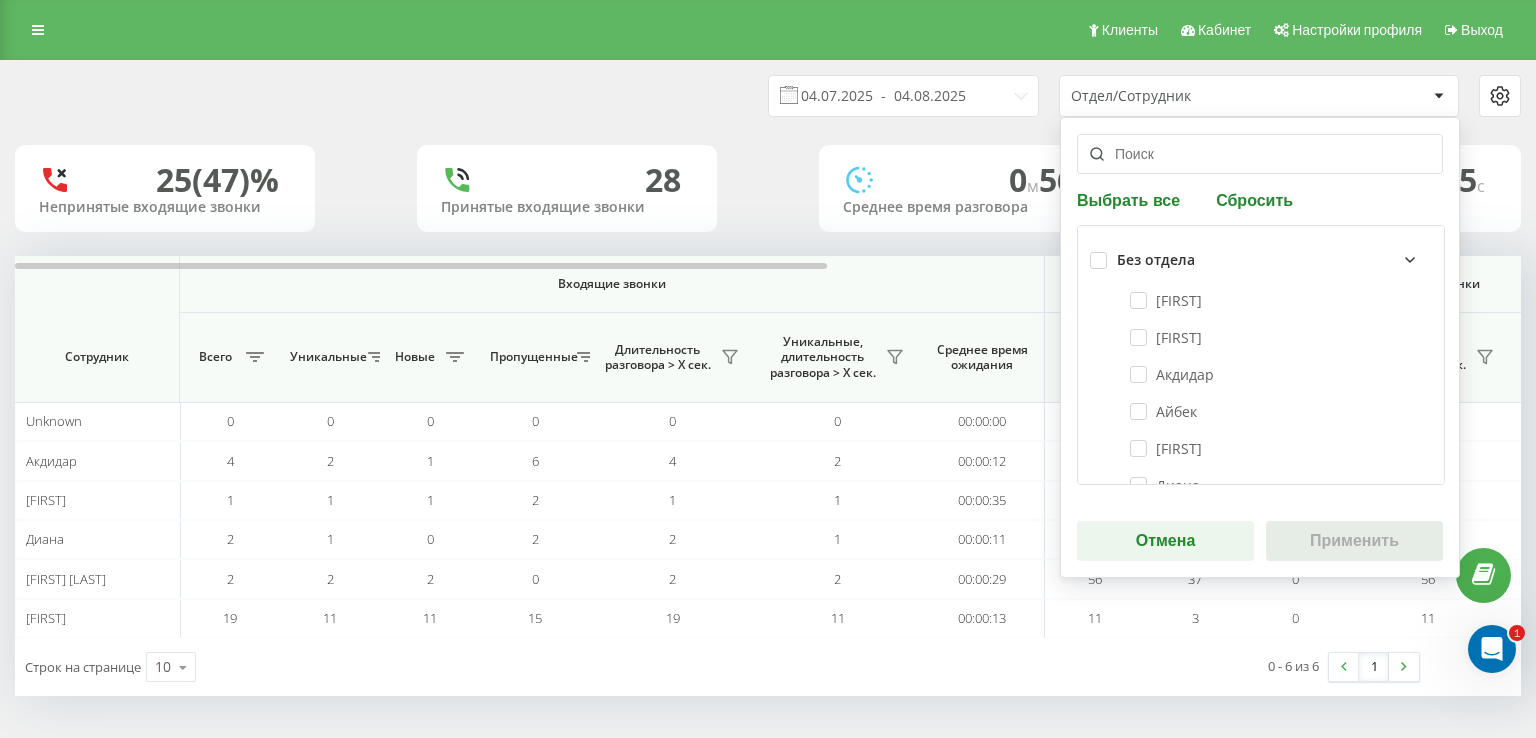 click at bounding box center [1260, 154] 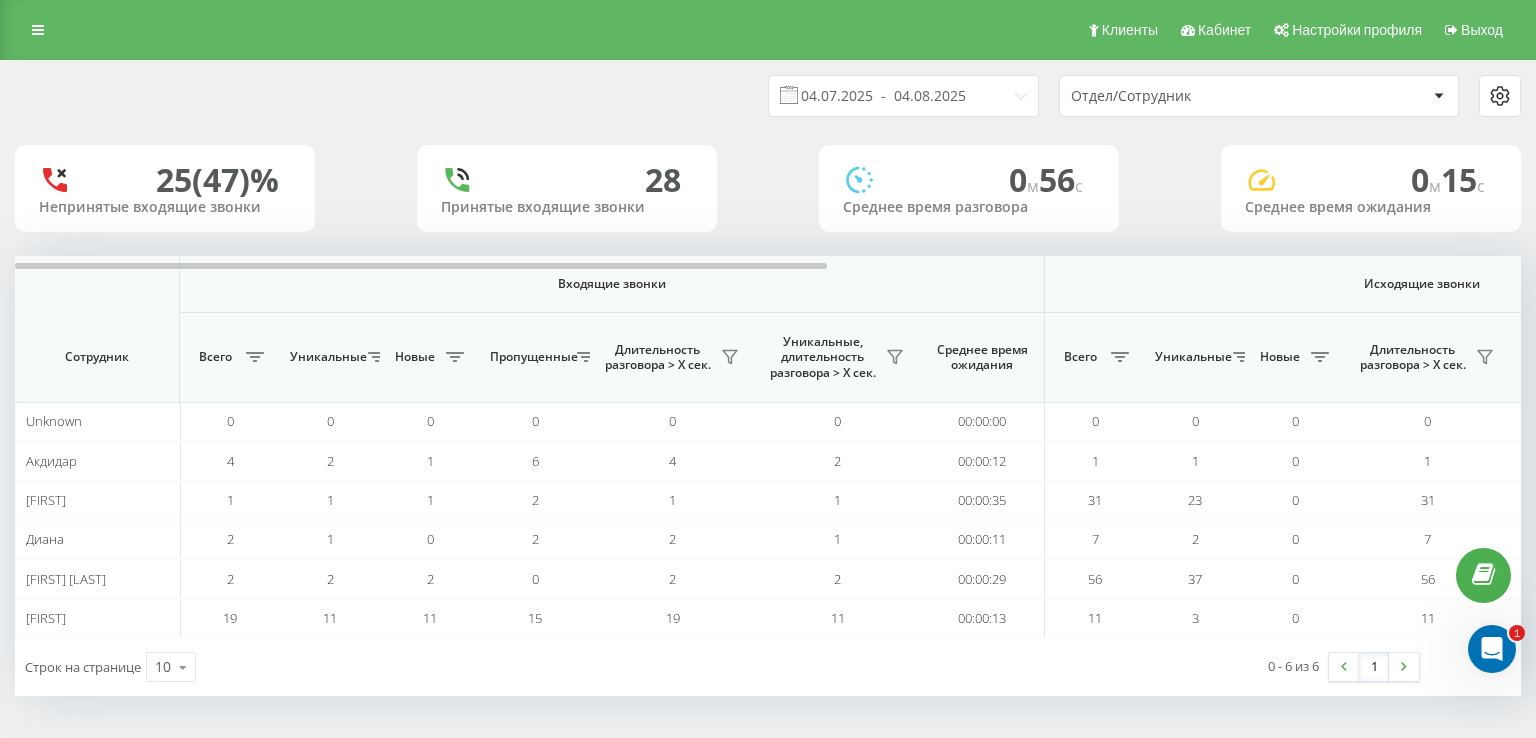 click 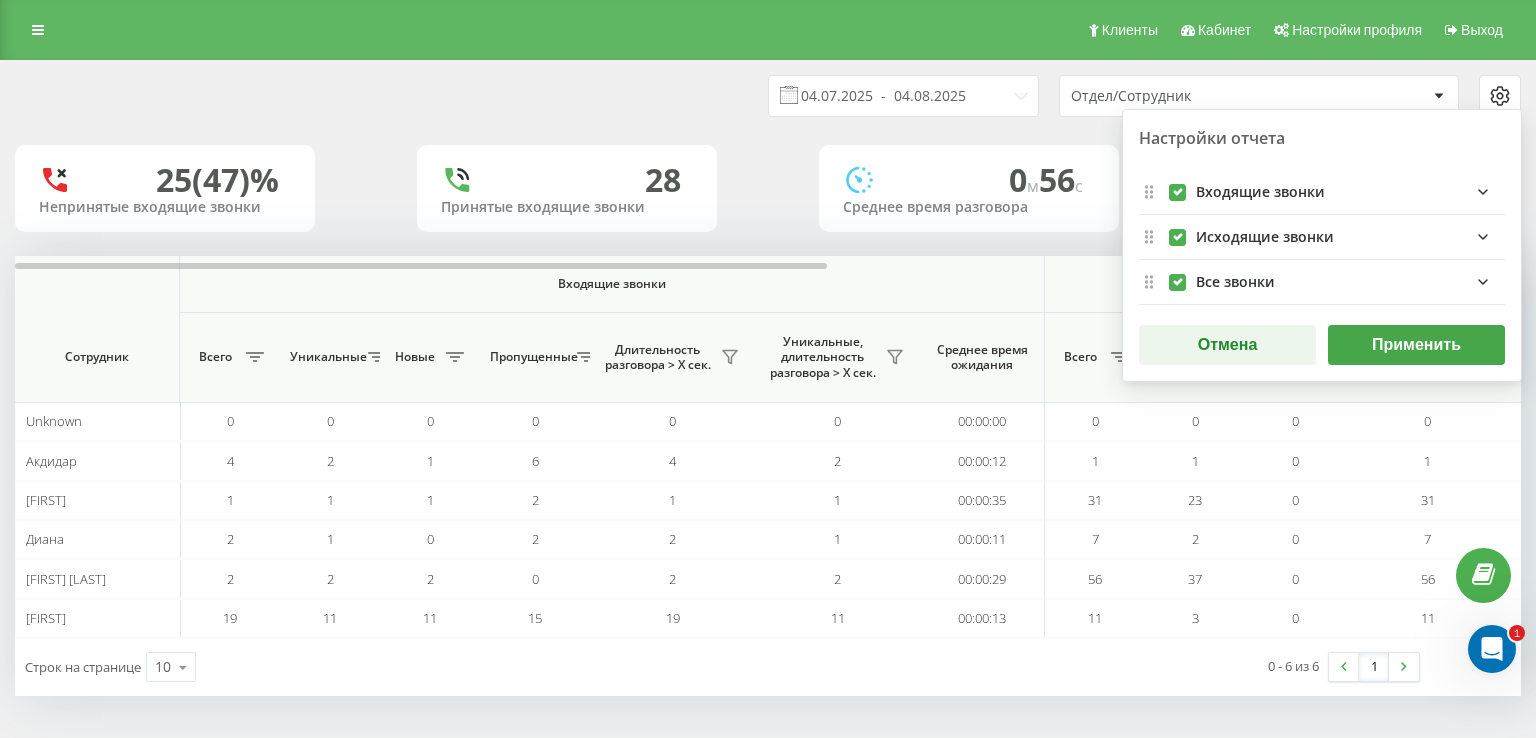drag, startPoint x: 1268, startPoint y: 193, endPoint x: 1271, endPoint y: 213, distance: 20.22375 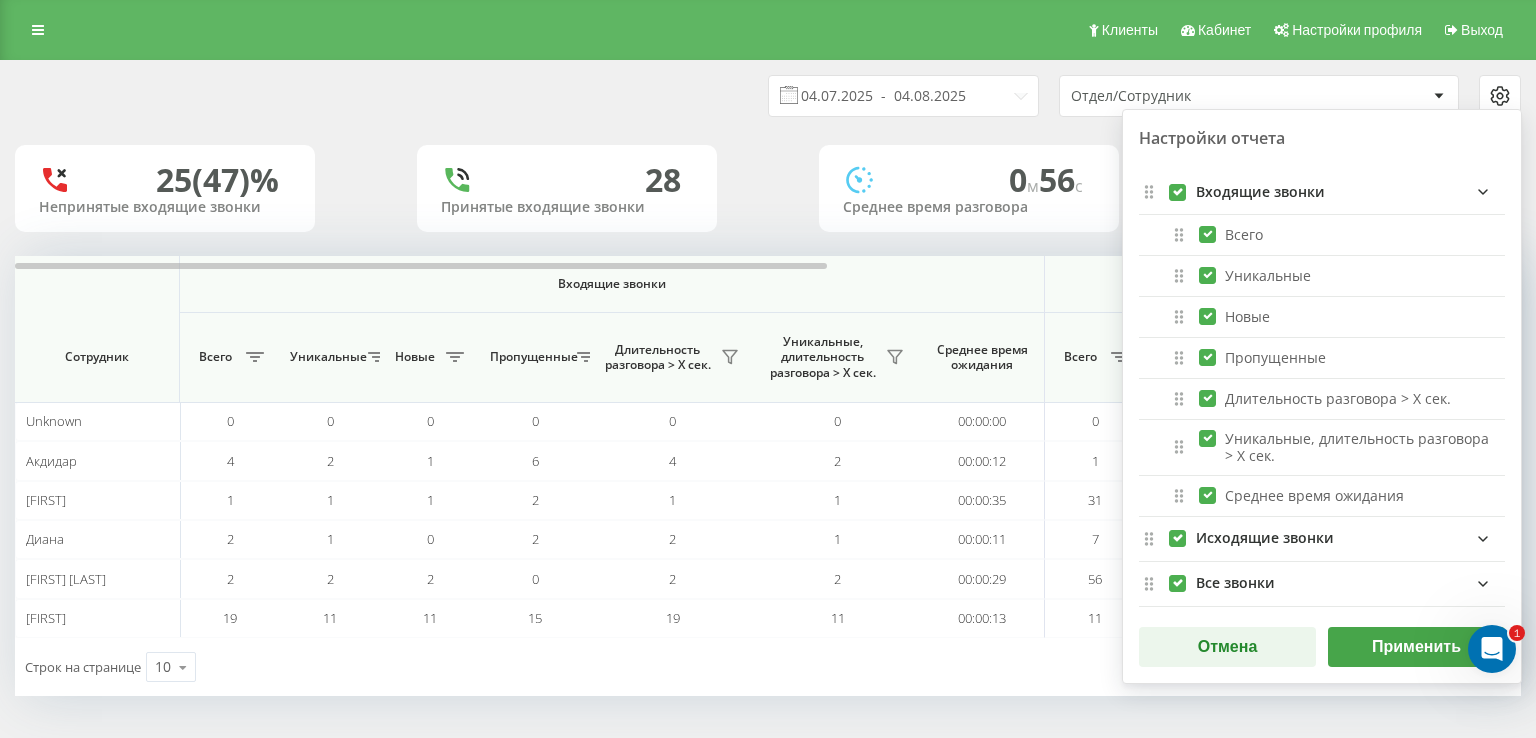 drag, startPoint x: 1276, startPoint y: 195, endPoint x: 1196, endPoint y: 198, distance: 80.05623 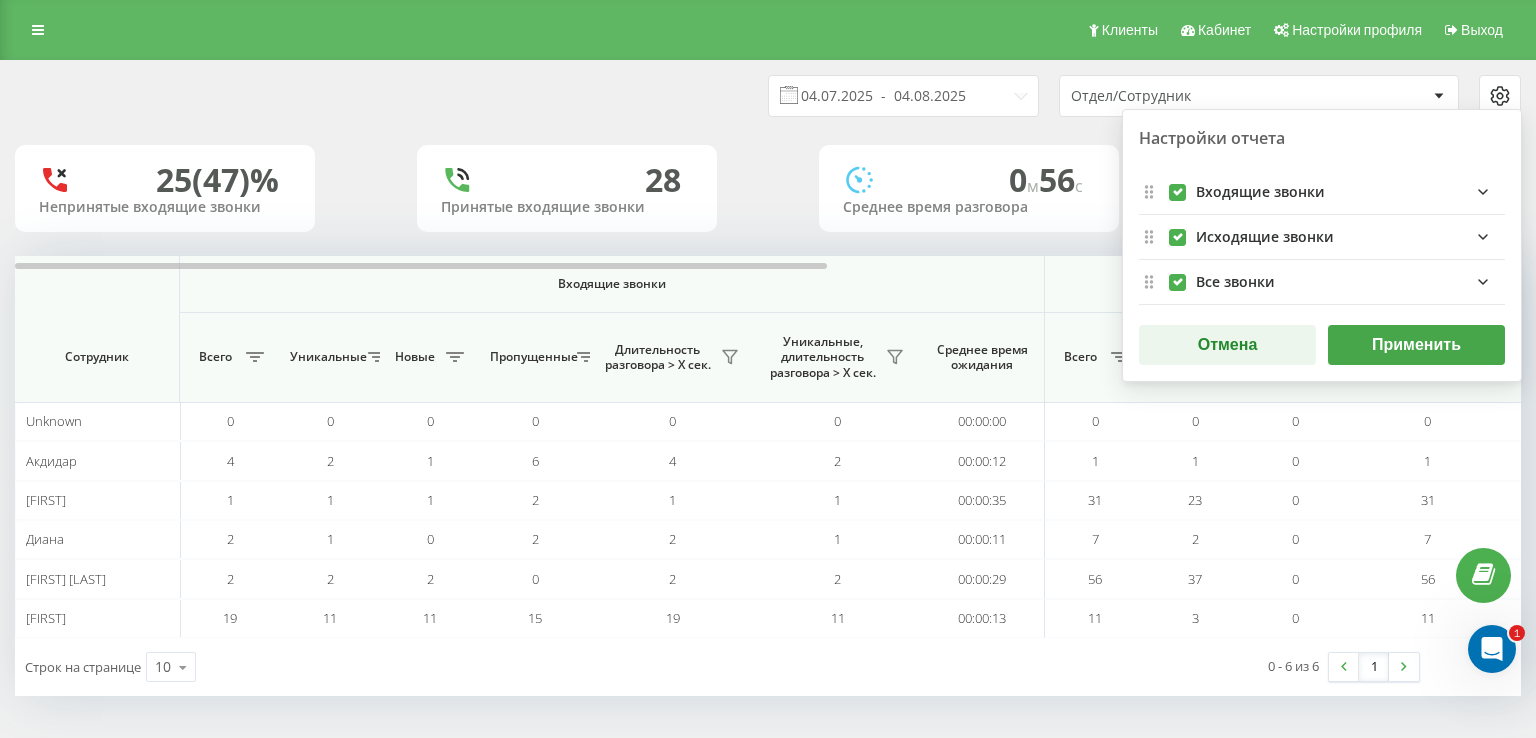 click at bounding box center (1177, 184) 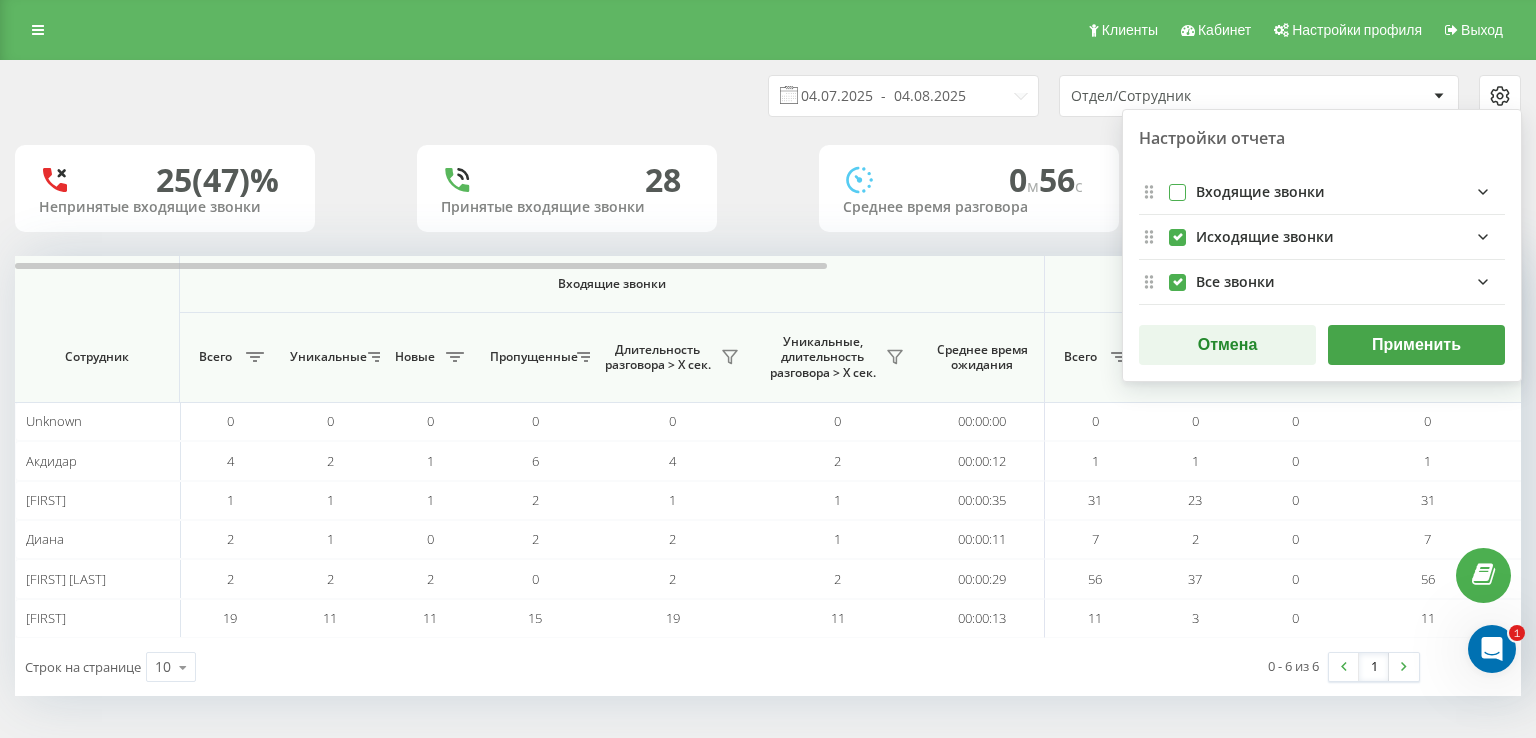 checkbox on "false" 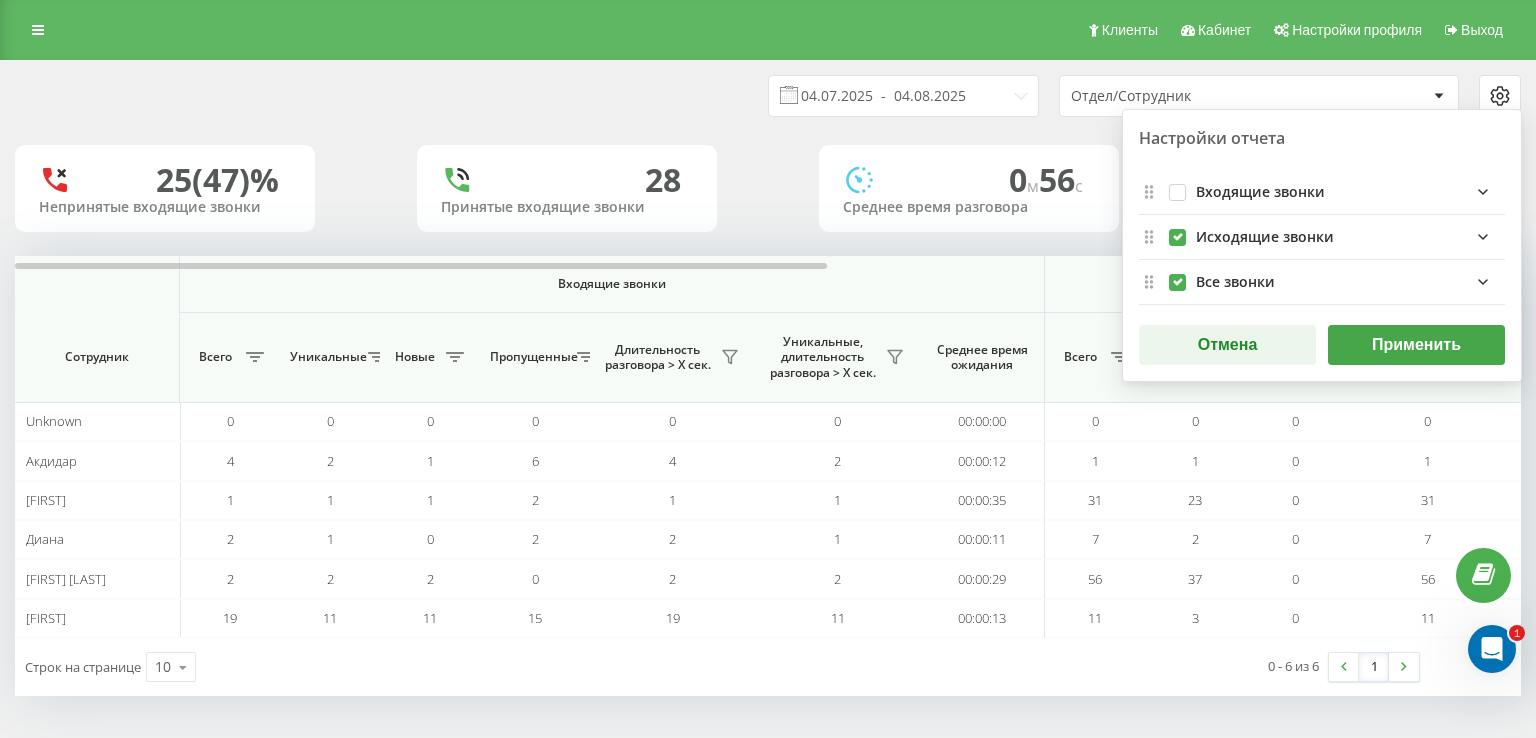 click at bounding box center (1177, 274) 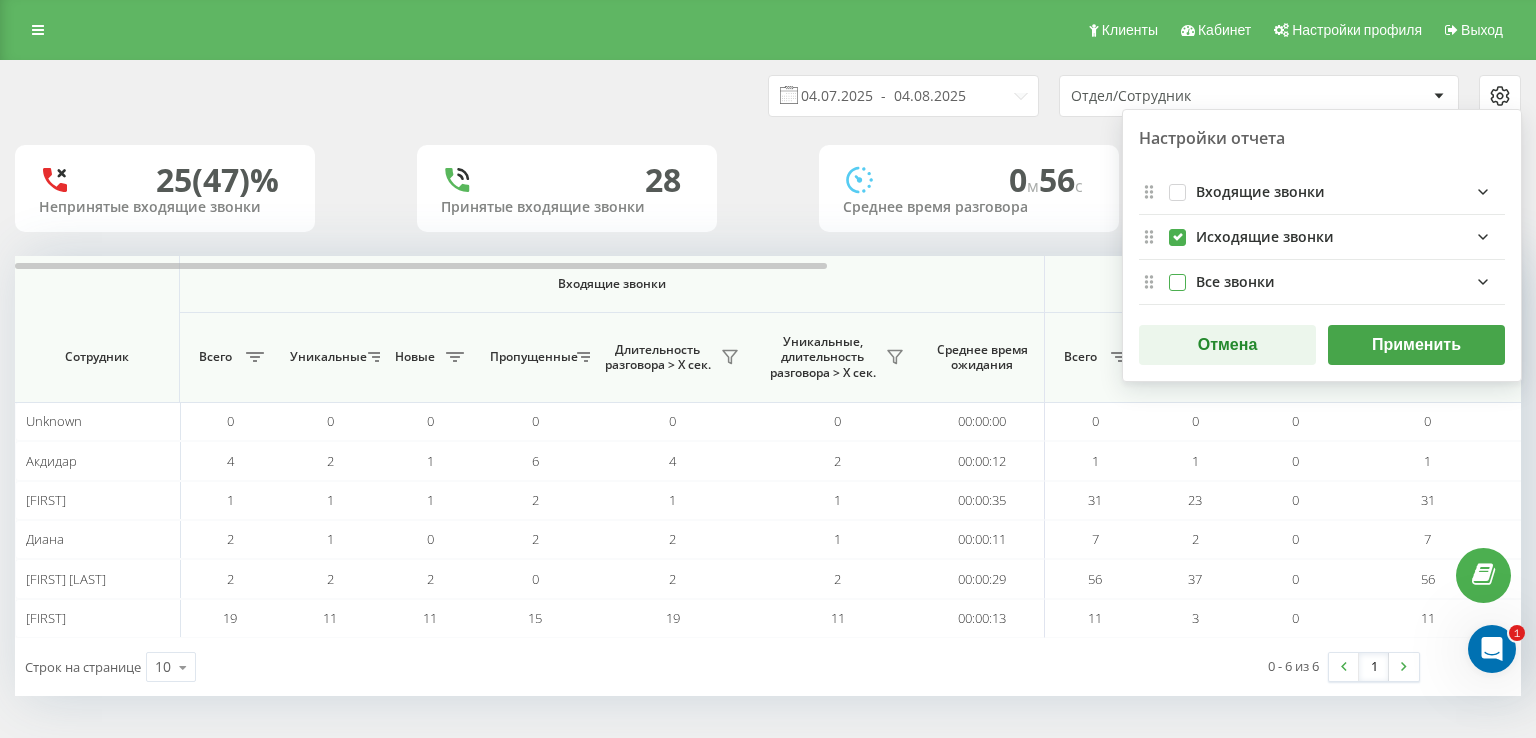 checkbox on "false" 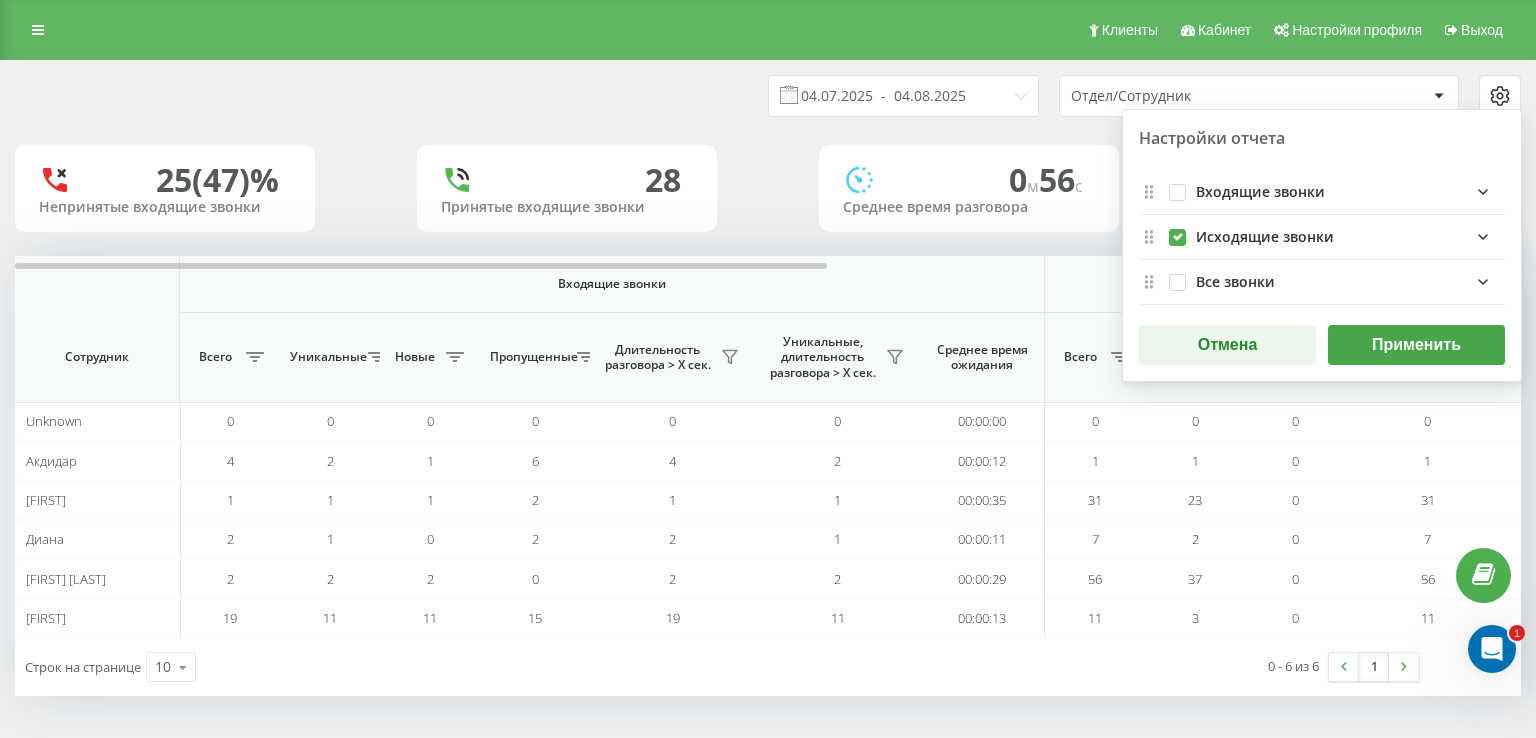 click on "Применить" at bounding box center (1416, 345) 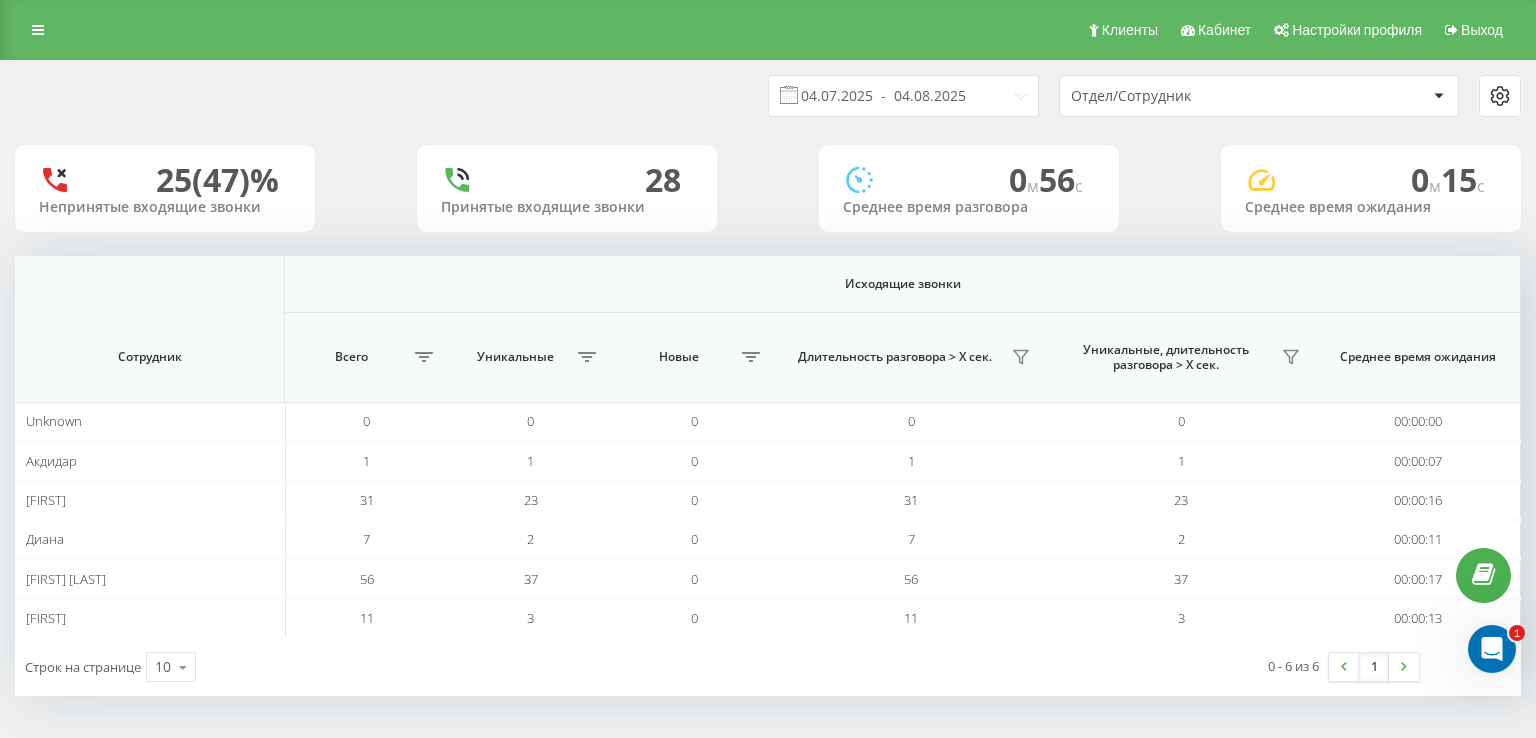 click 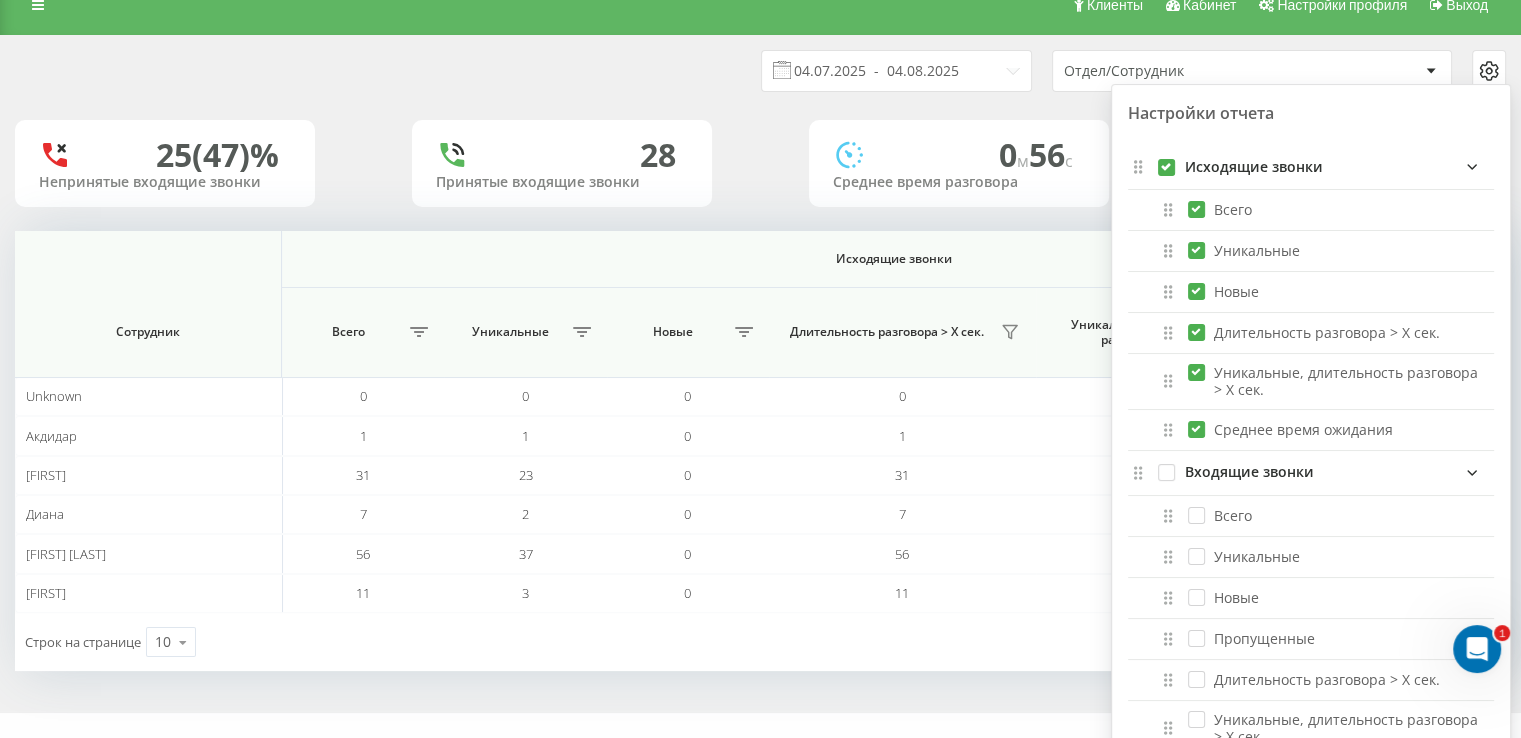scroll, scrollTop: 0, scrollLeft: 0, axis: both 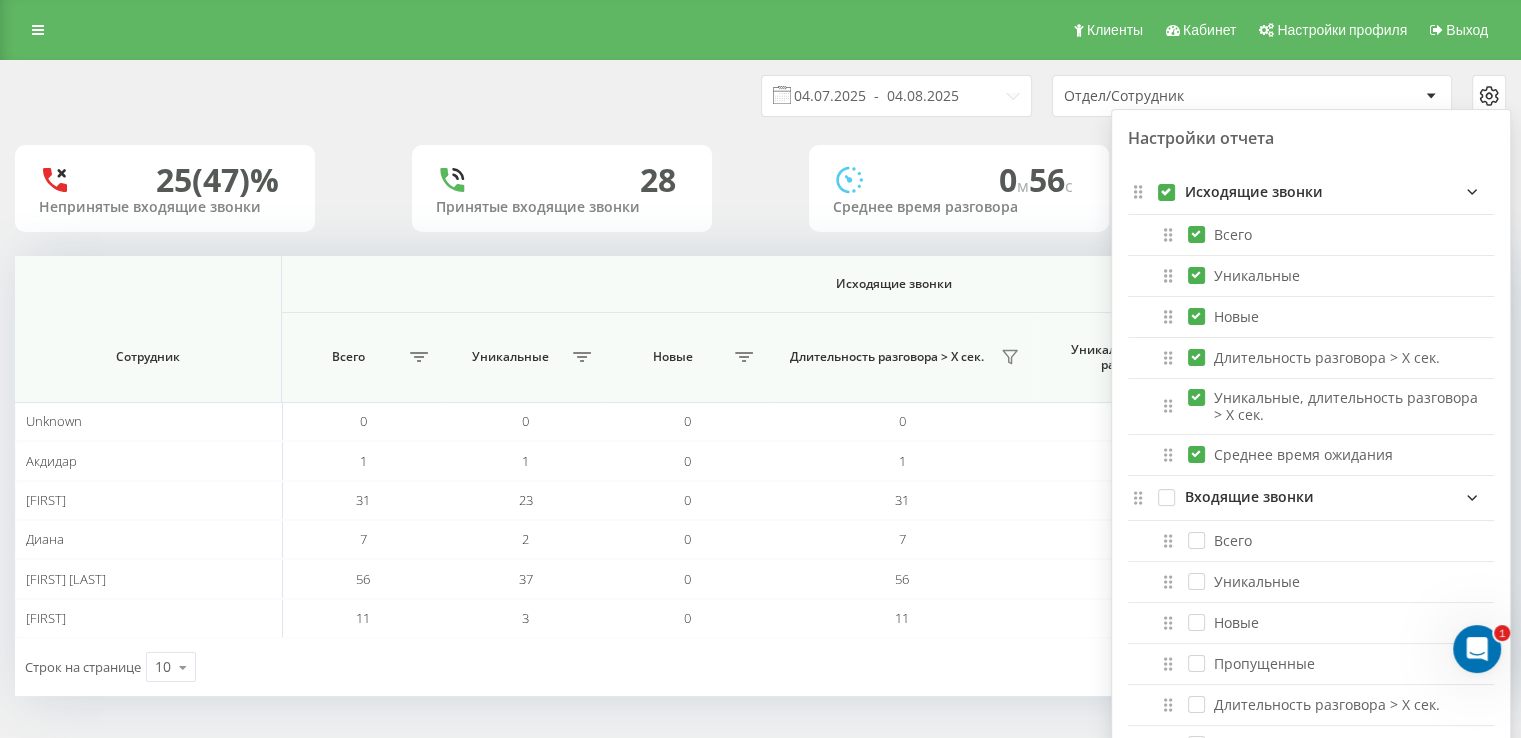 click on "04.07.2025  -  04.08.2025 Отдел/Сотрудник Настройки отчета Исходящие звонки Всего Уникальные Новые Длительность разговора > Х сек. Уникальные, длительность разговора > Х сек. Среднее время ожидания Входящие звонки Всего Уникальные Новые Пропущенные Длительность разговора > Х сек. Уникальные, длительность разговора > Х сек. Среднее время ожидания Все звонки Всего Уникальные Новые Общая длительность разговора Средняя длительность разговора Среднедневная длительность разговора Длительность разговора > Х сек. Уникальные, длительность разговора > Х сек. Отмена" at bounding box center [1134, 96] 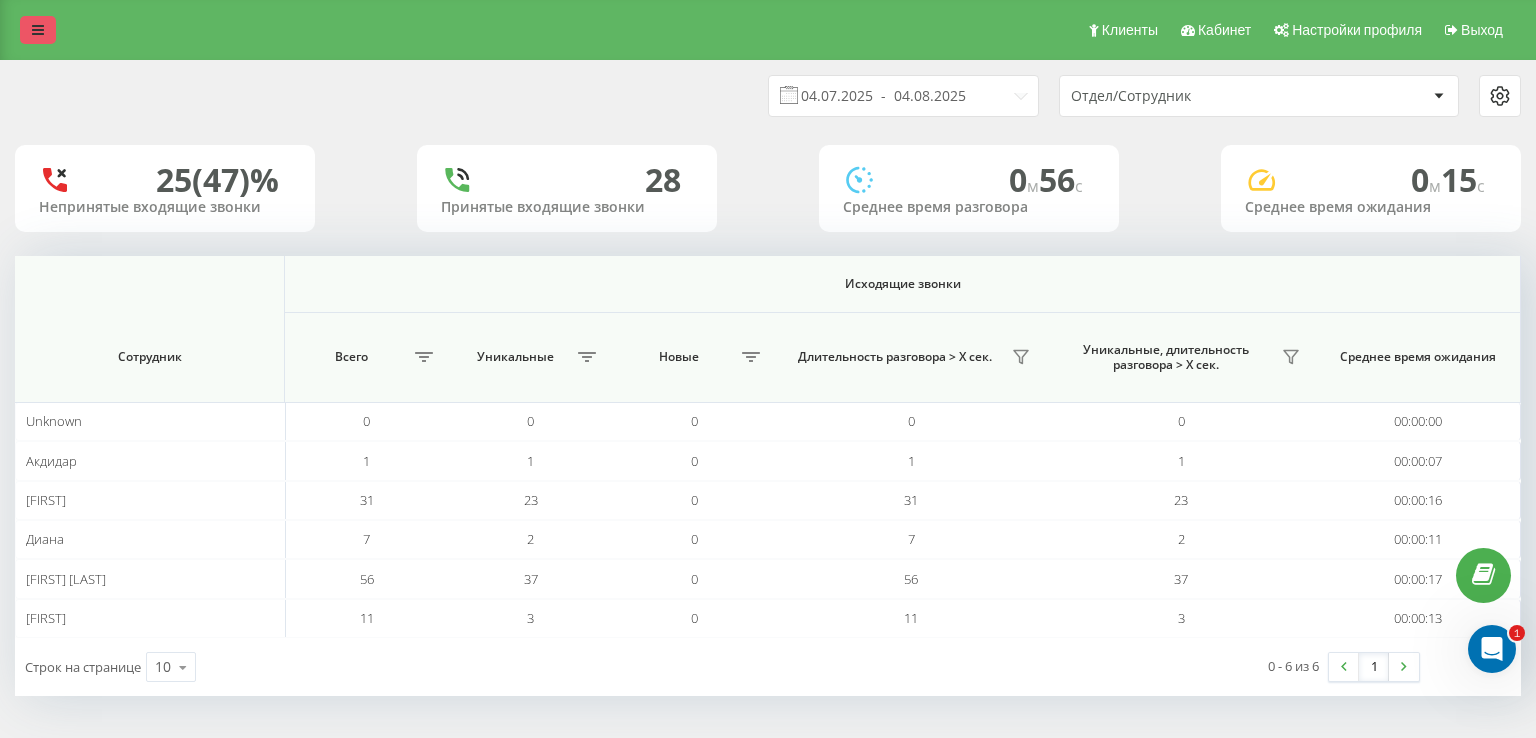 click at bounding box center (38, 30) 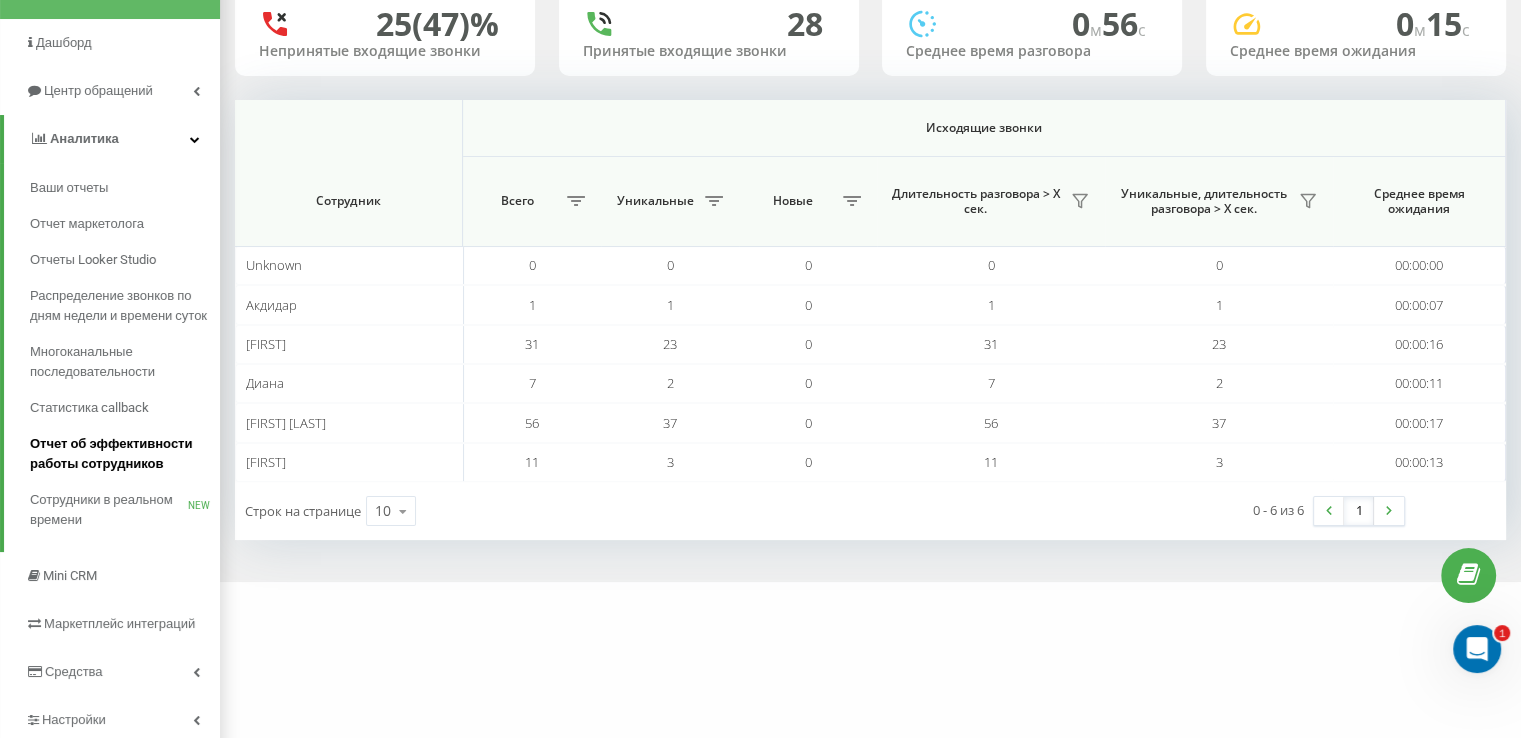 scroll, scrollTop: 32, scrollLeft: 0, axis: vertical 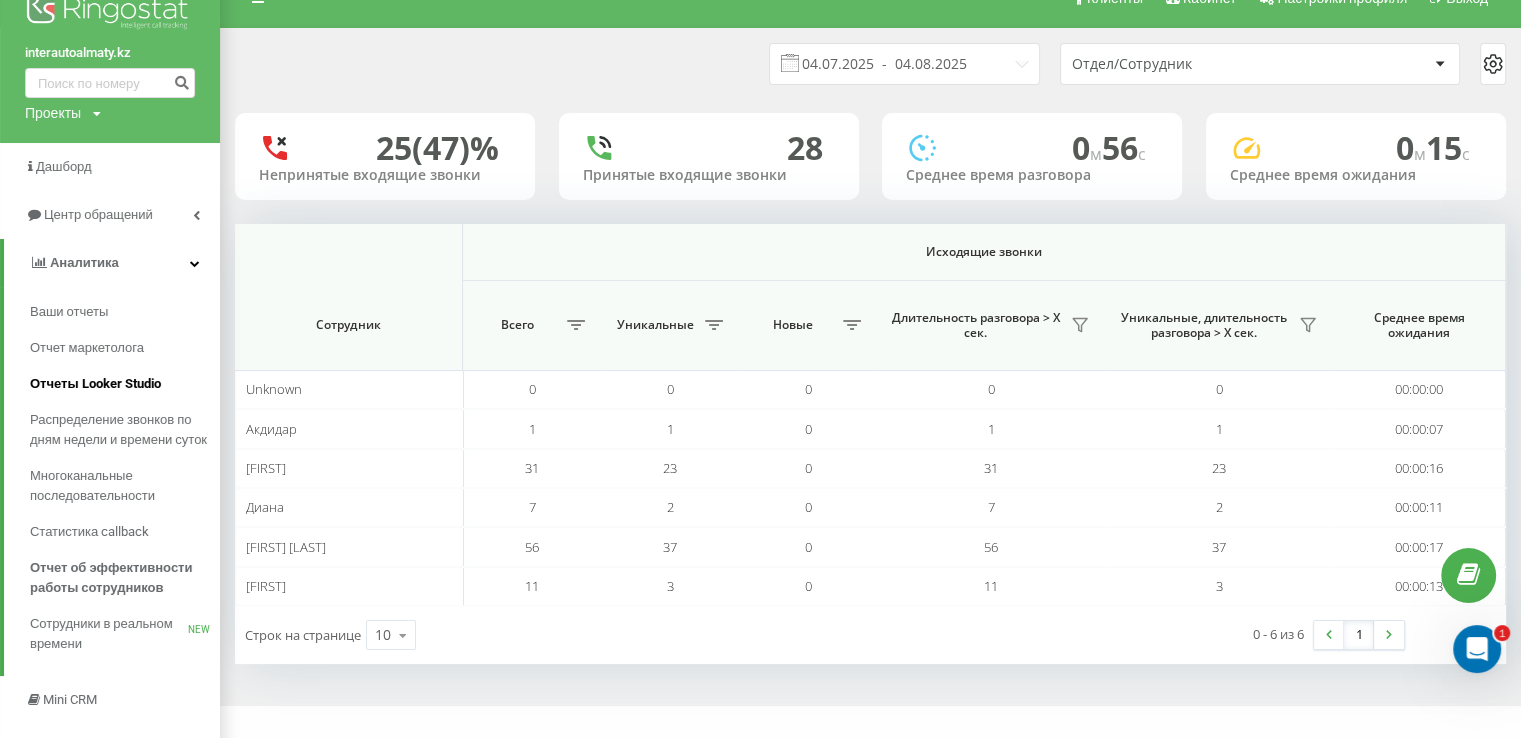 click on "Отчеты Looker Studio" at bounding box center (95, 384) 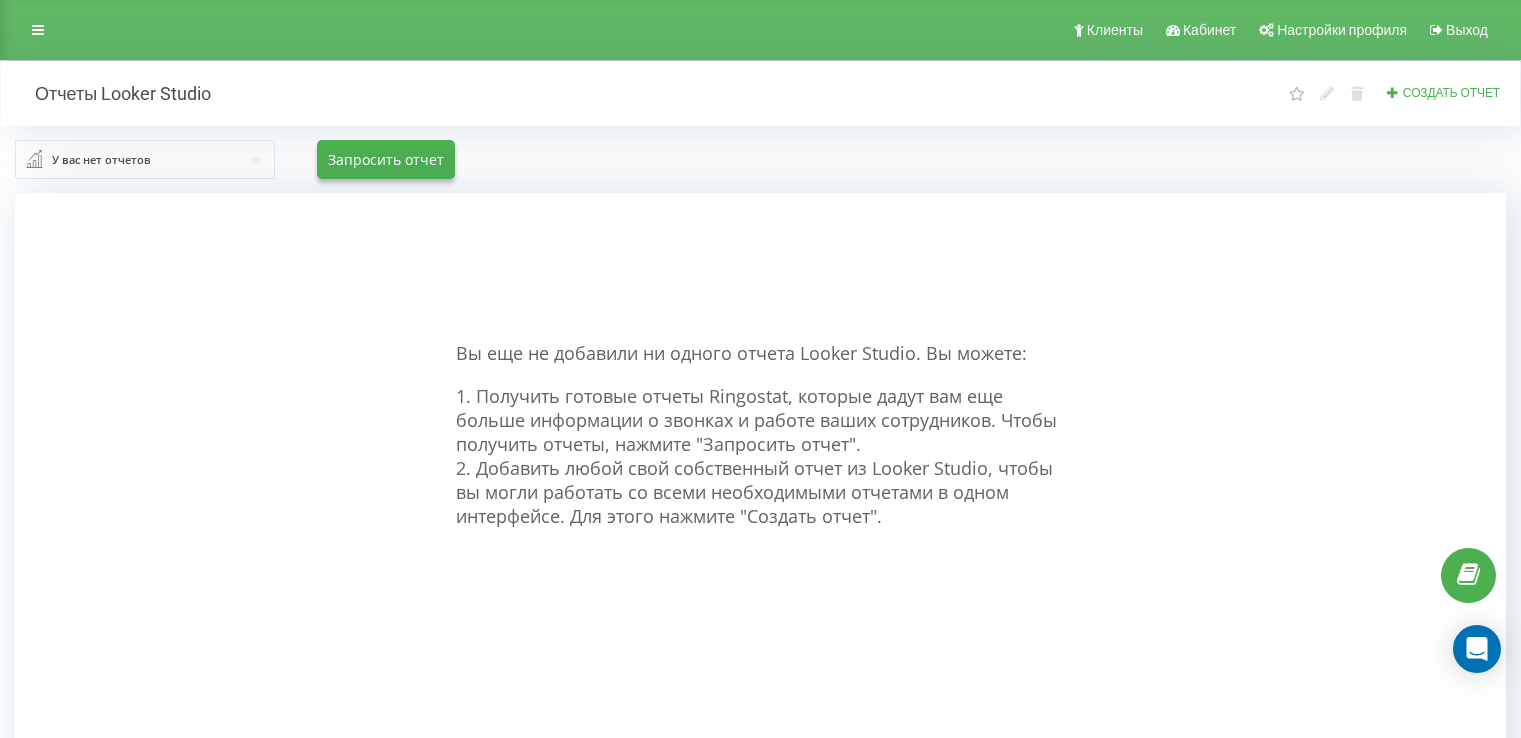 scroll, scrollTop: 0, scrollLeft: 0, axis: both 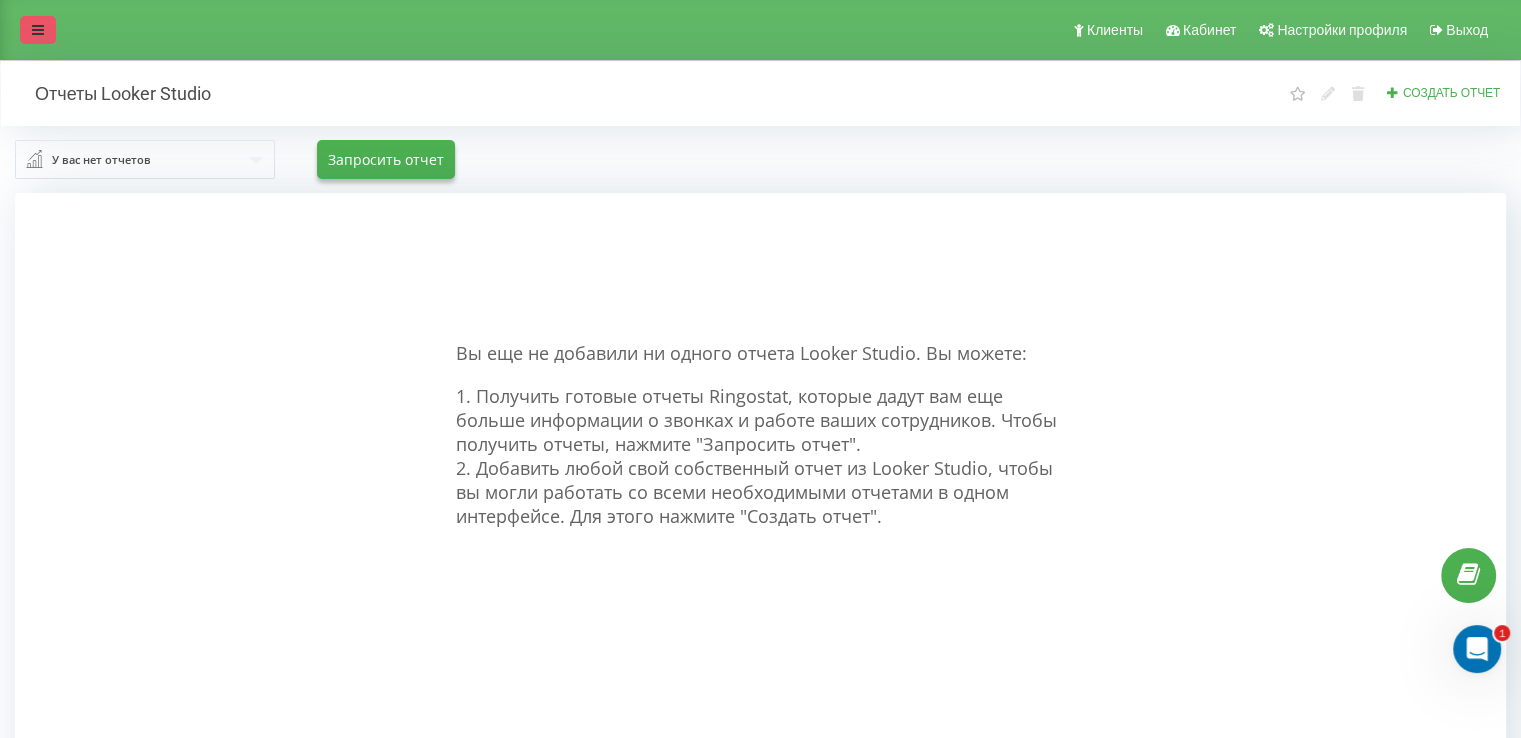 click on "Клиенты Кабинет Настройки профиля Выход" at bounding box center [760, 30] 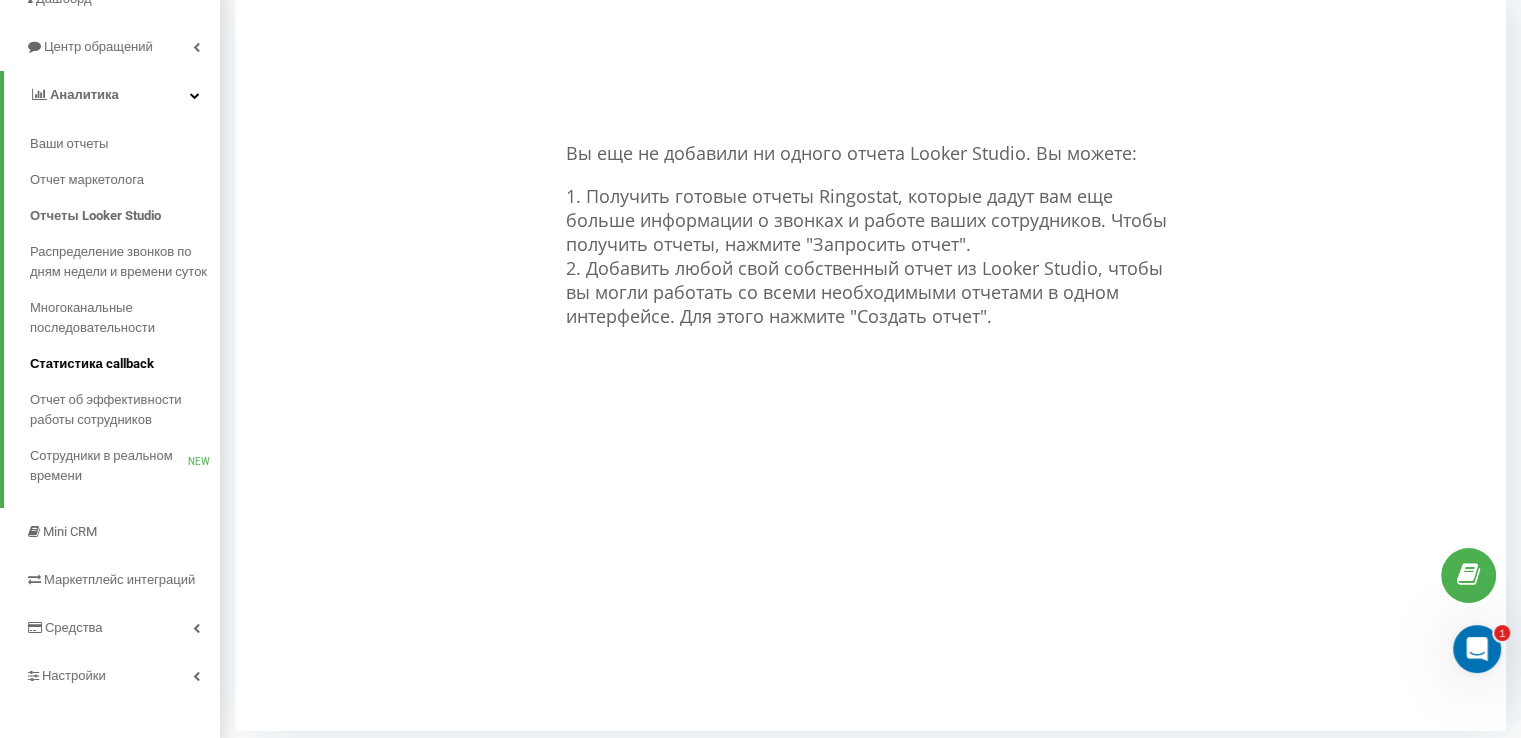 scroll, scrollTop: 232, scrollLeft: 0, axis: vertical 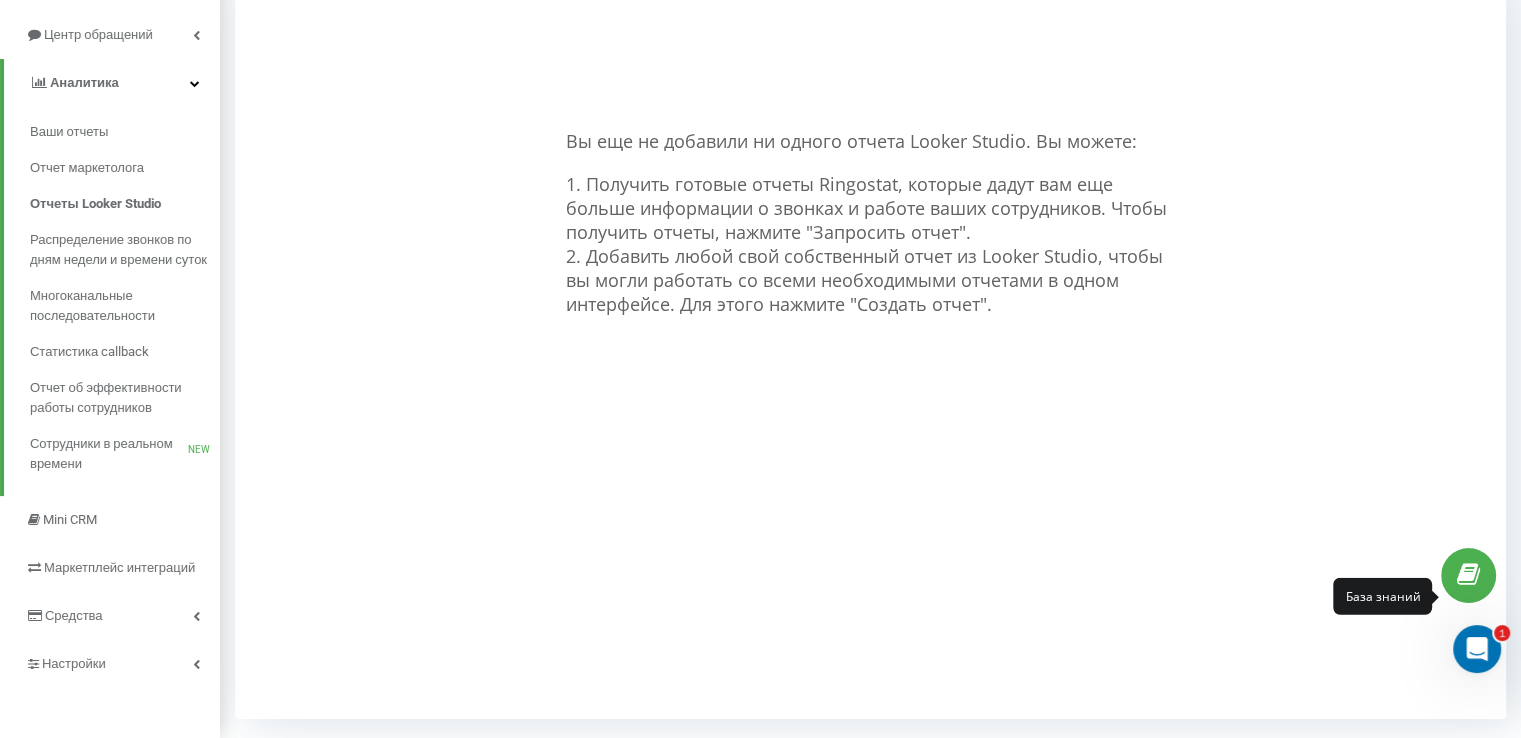 click at bounding box center (1468, 575) 